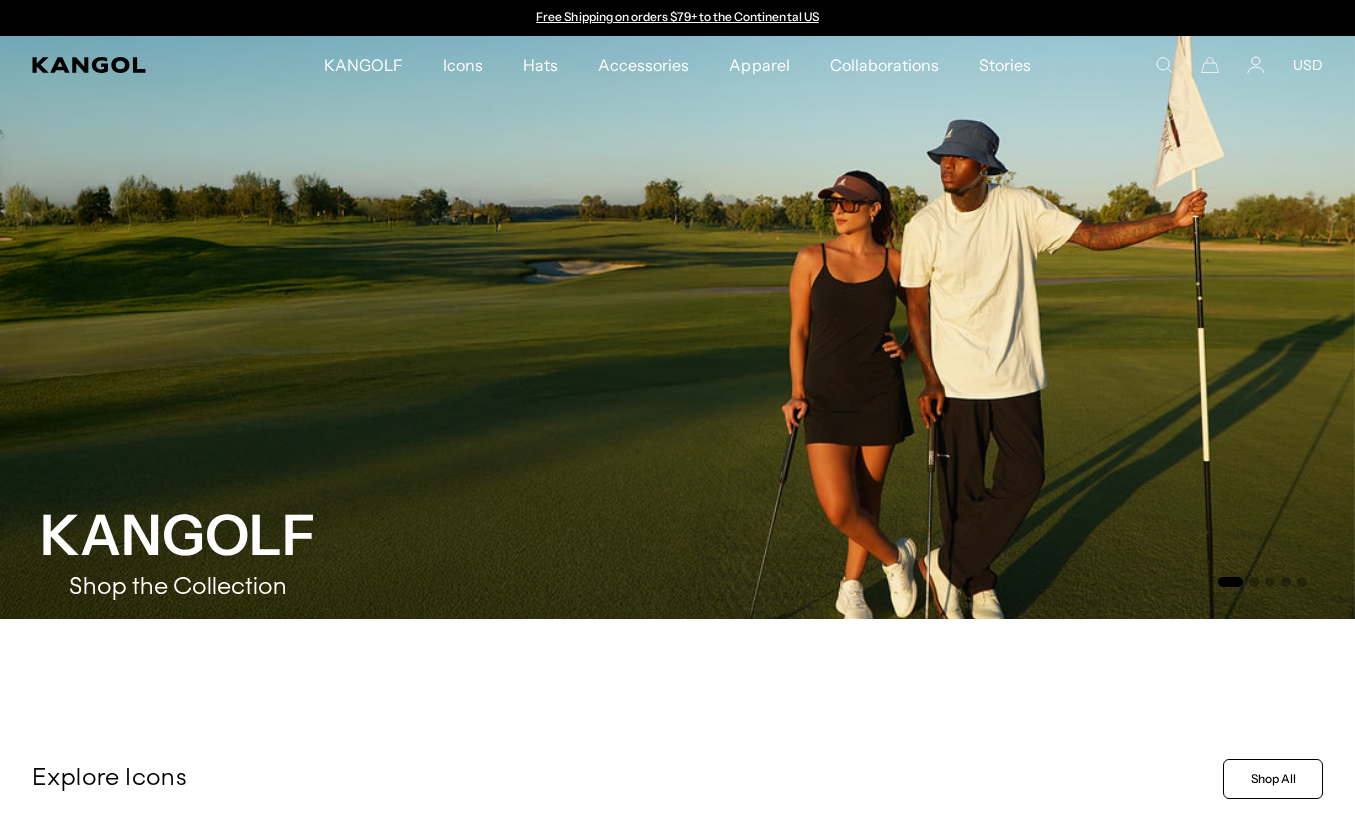 scroll, scrollTop: 0, scrollLeft: 0, axis: both 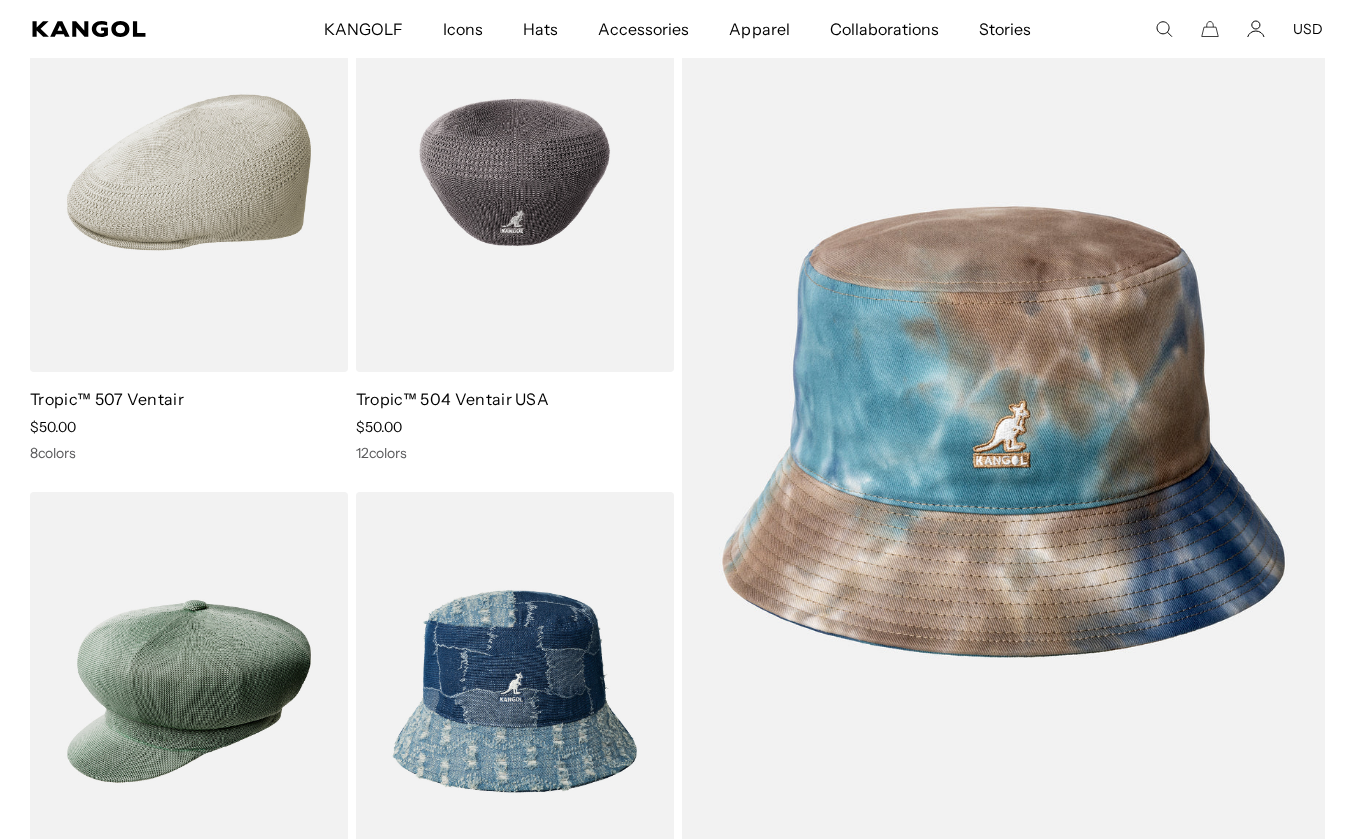 click at bounding box center (515, 172) 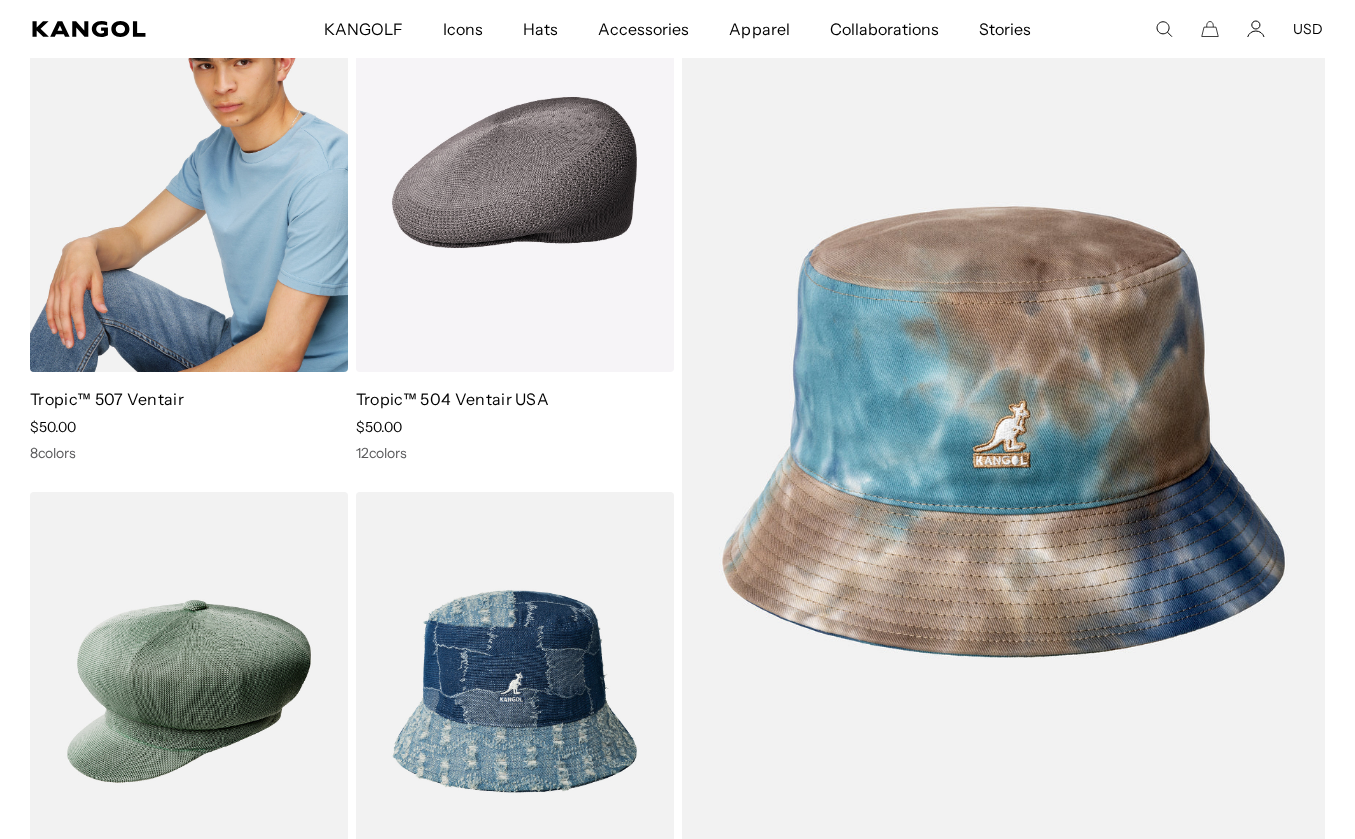scroll, scrollTop: 459, scrollLeft: 0, axis: vertical 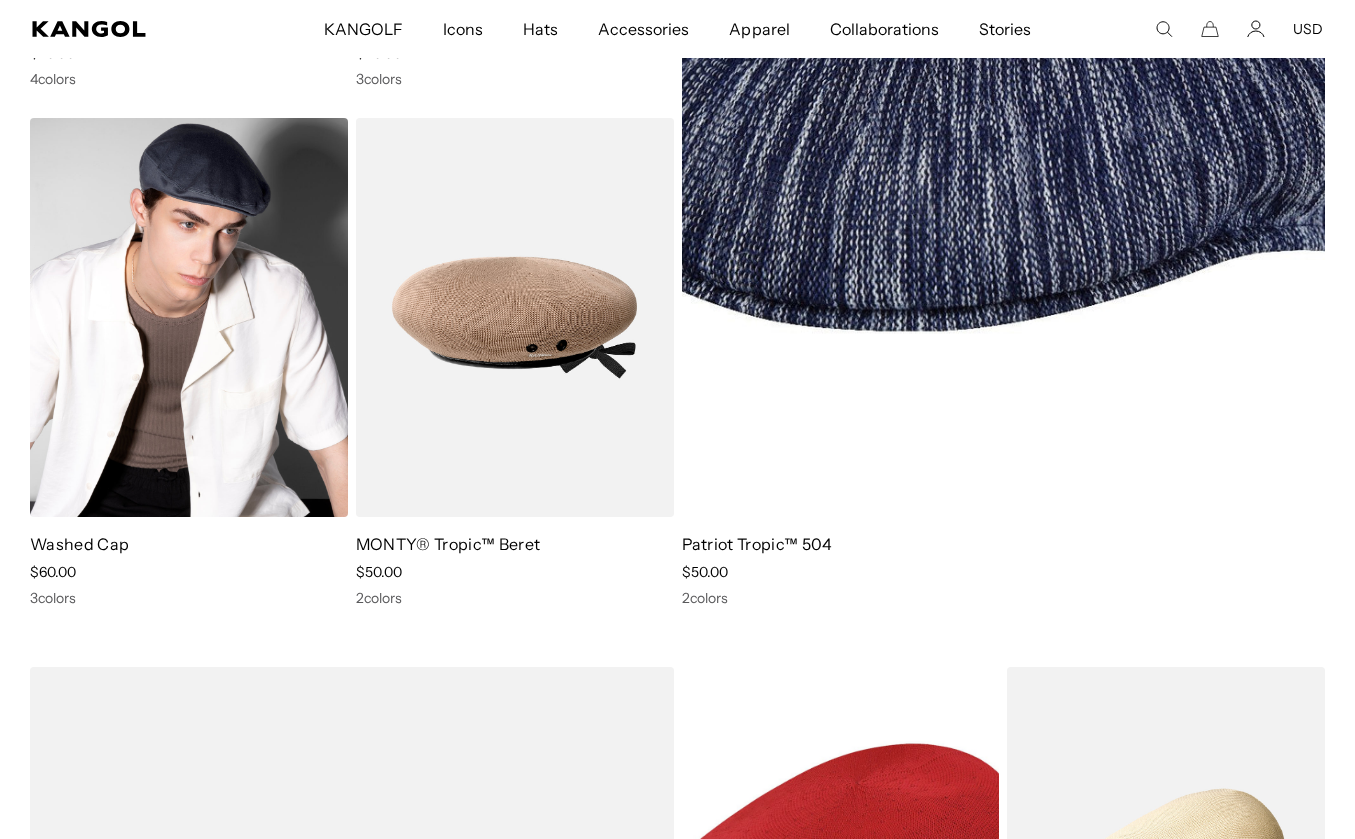 click at bounding box center [189, 317] 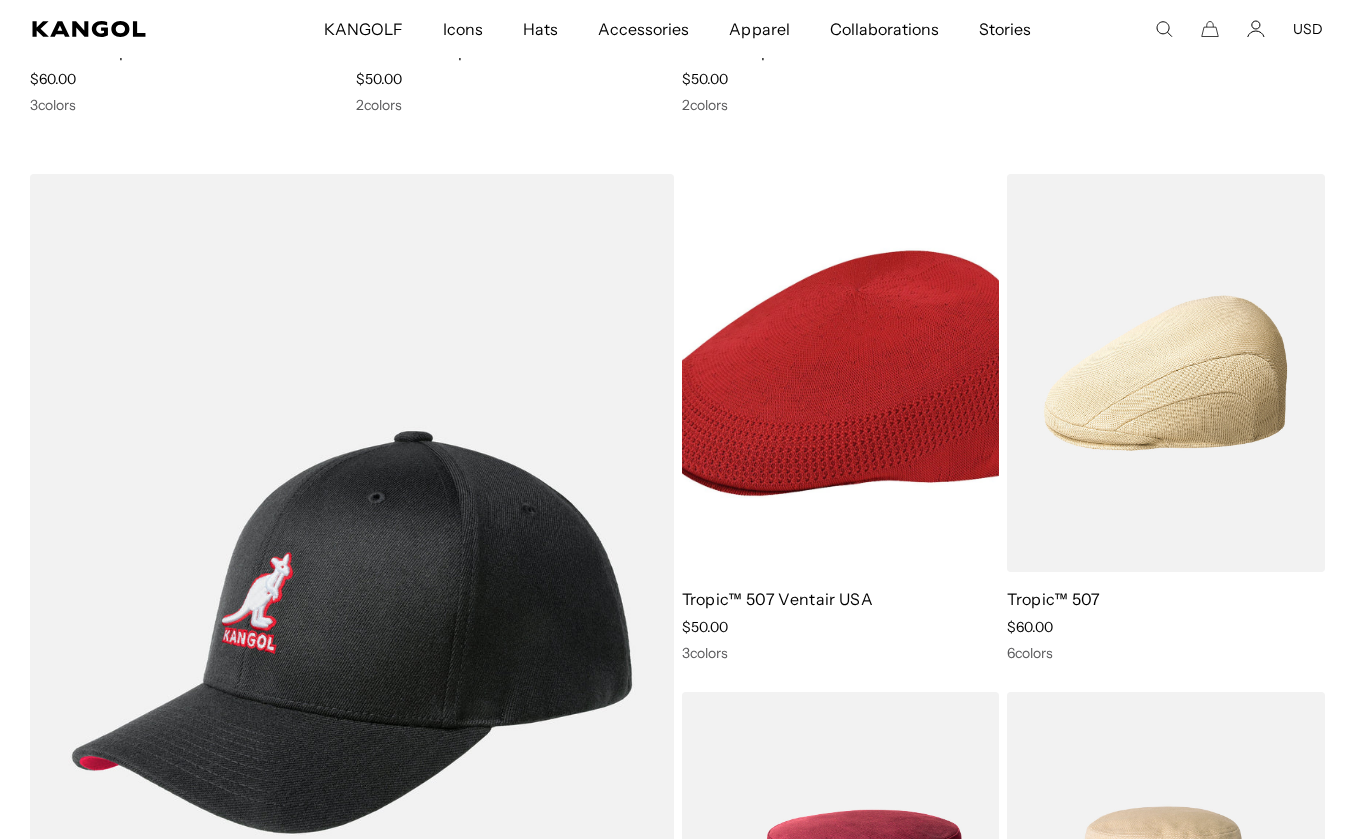 scroll, scrollTop: 3323, scrollLeft: 0, axis: vertical 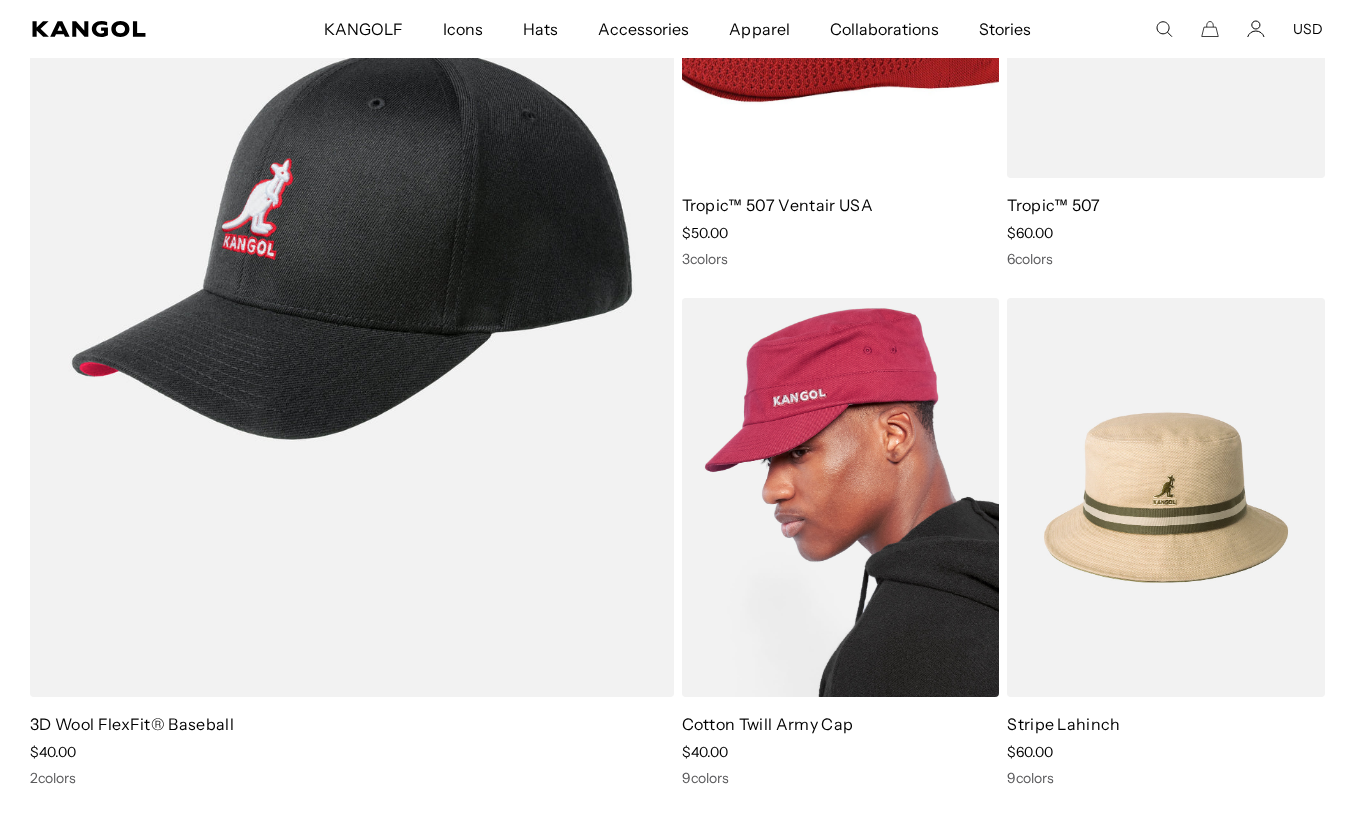 click at bounding box center [841, 497] 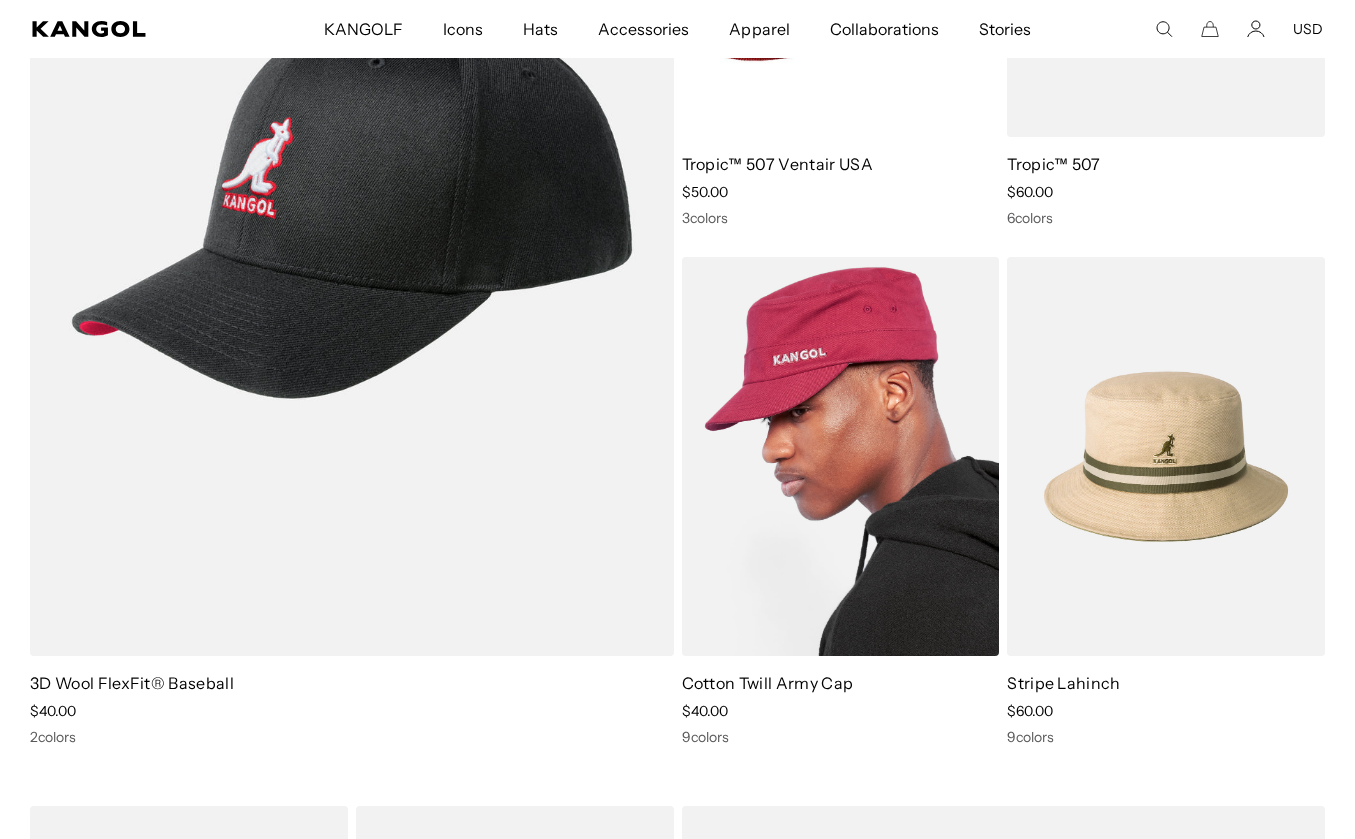 scroll, scrollTop: 3525, scrollLeft: 0, axis: vertical 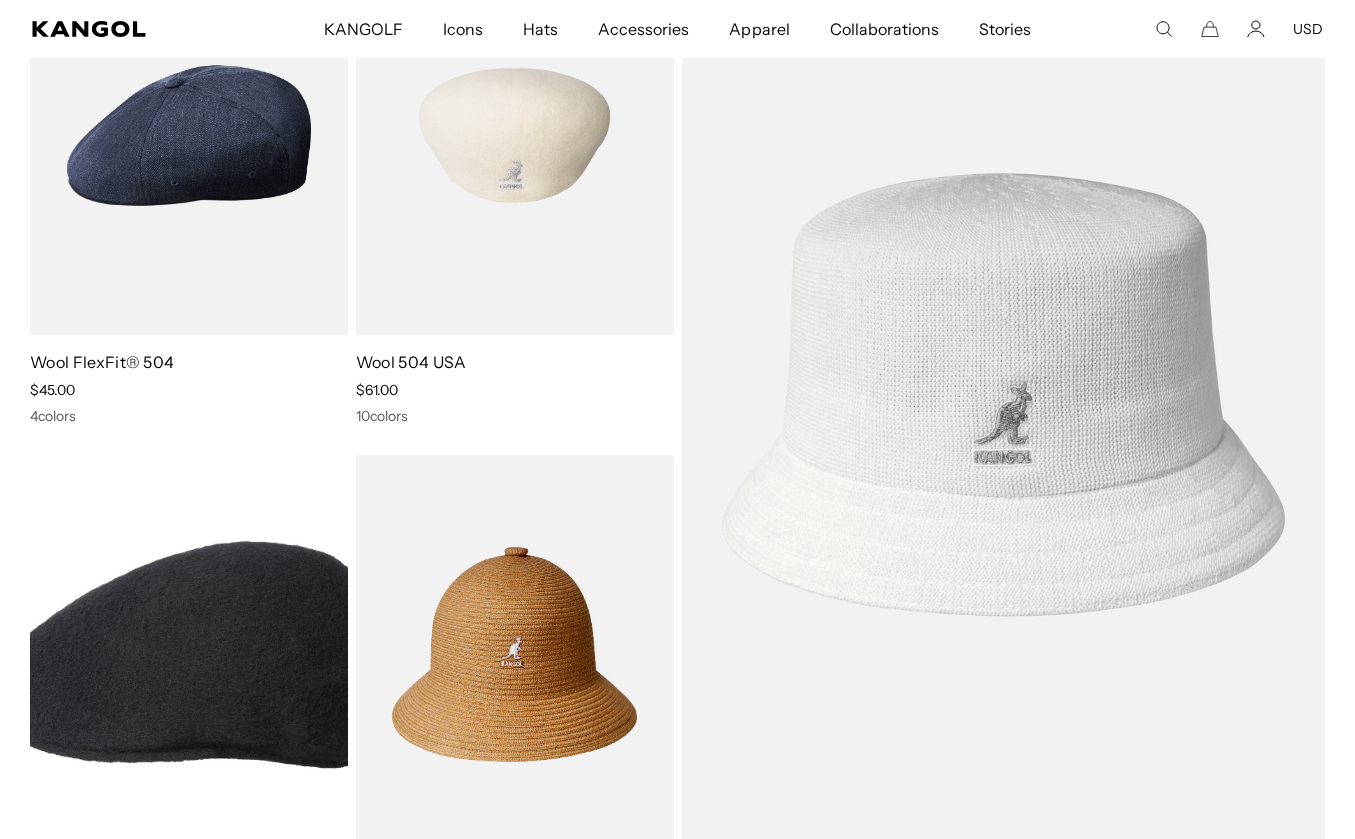 click at bounding box center [515, 135] 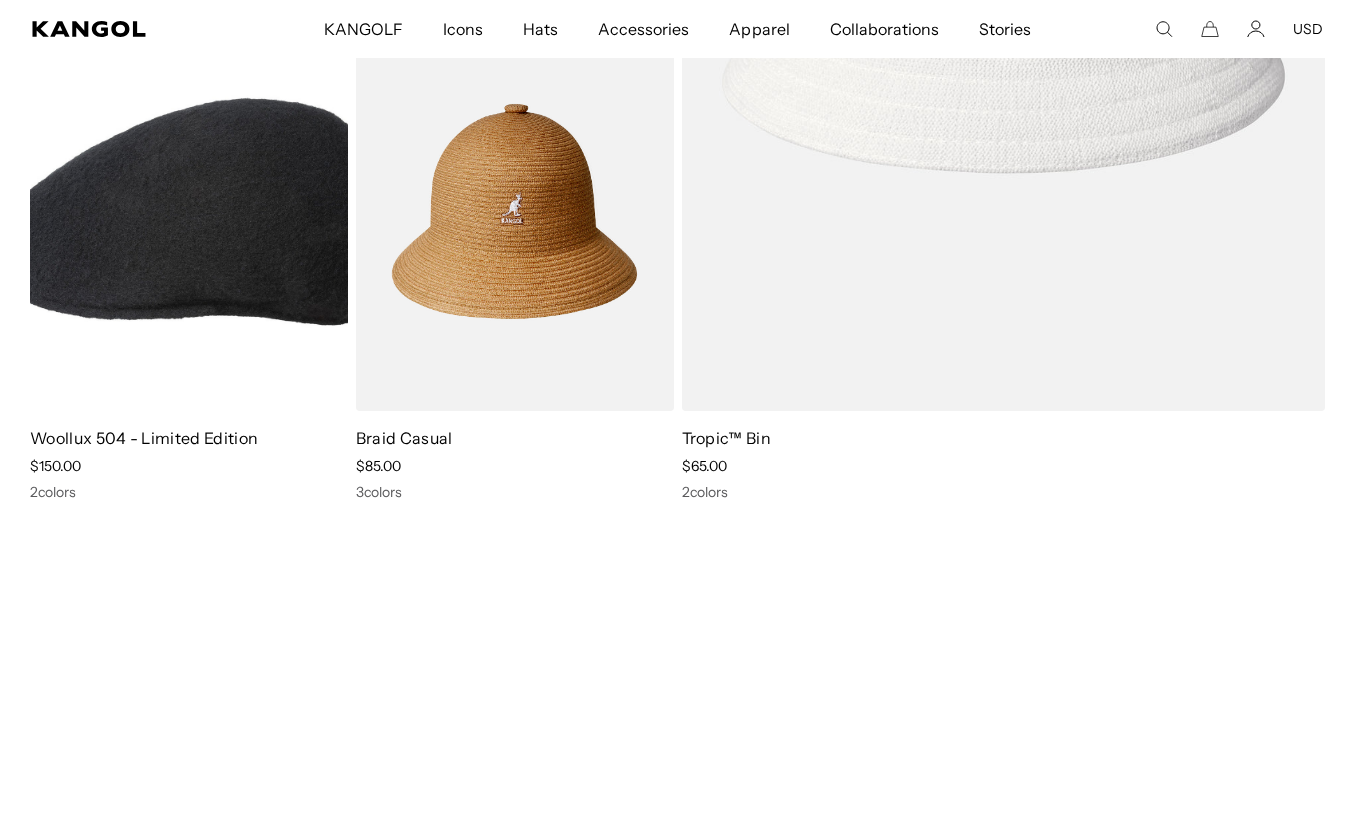 scroll, scrollTop: 5169, scrollLeft: 0, axis: vertical 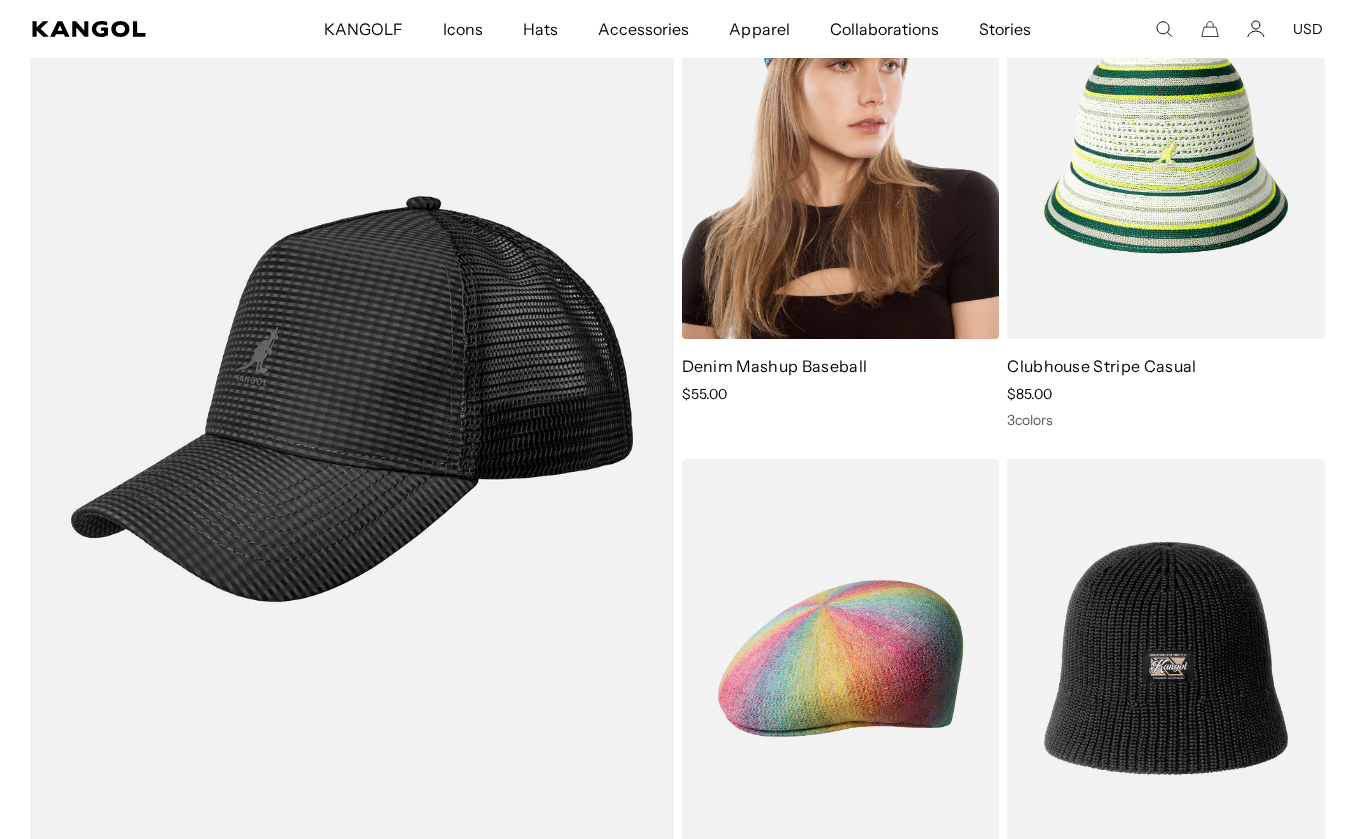 click at bounding box center [841, 139] 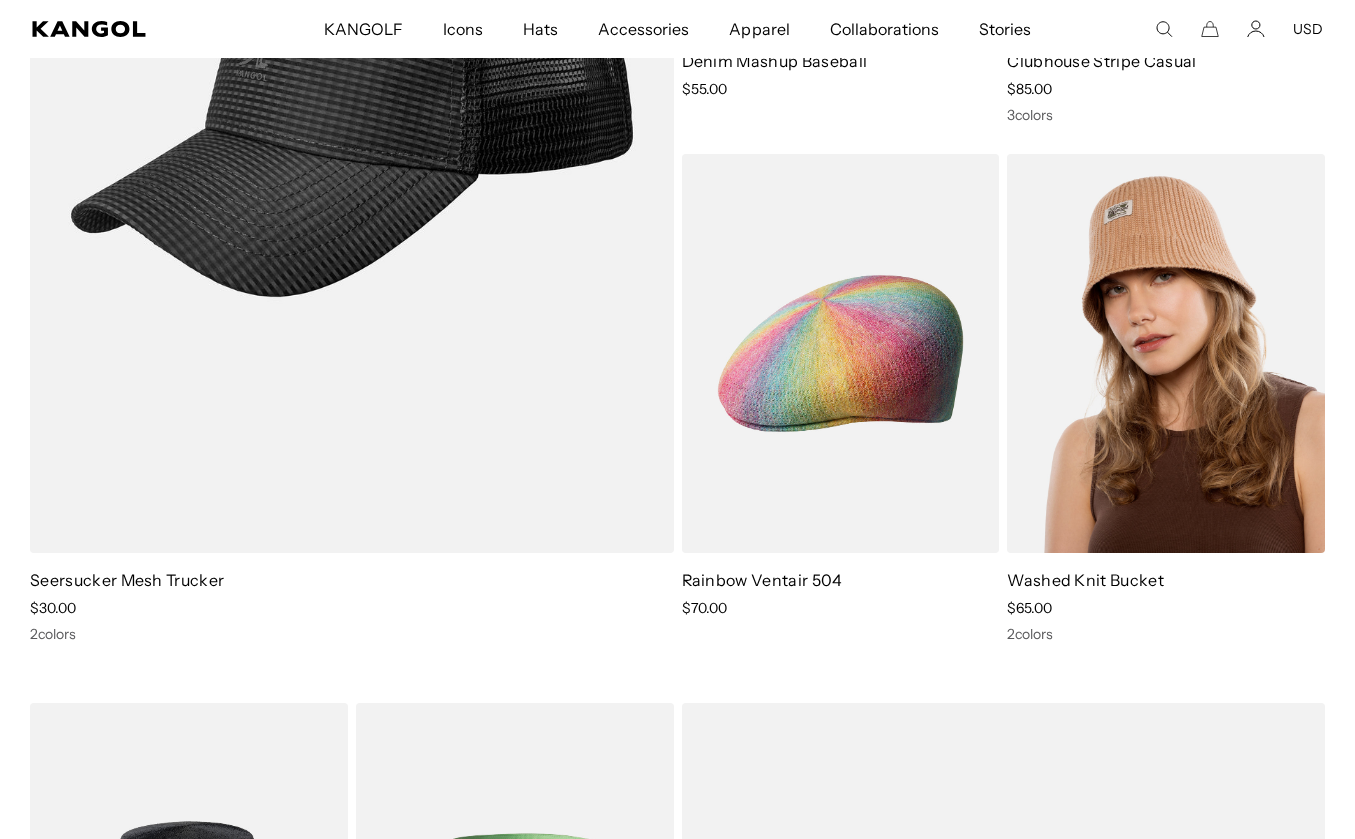 click at bounding box center (1166, 353) 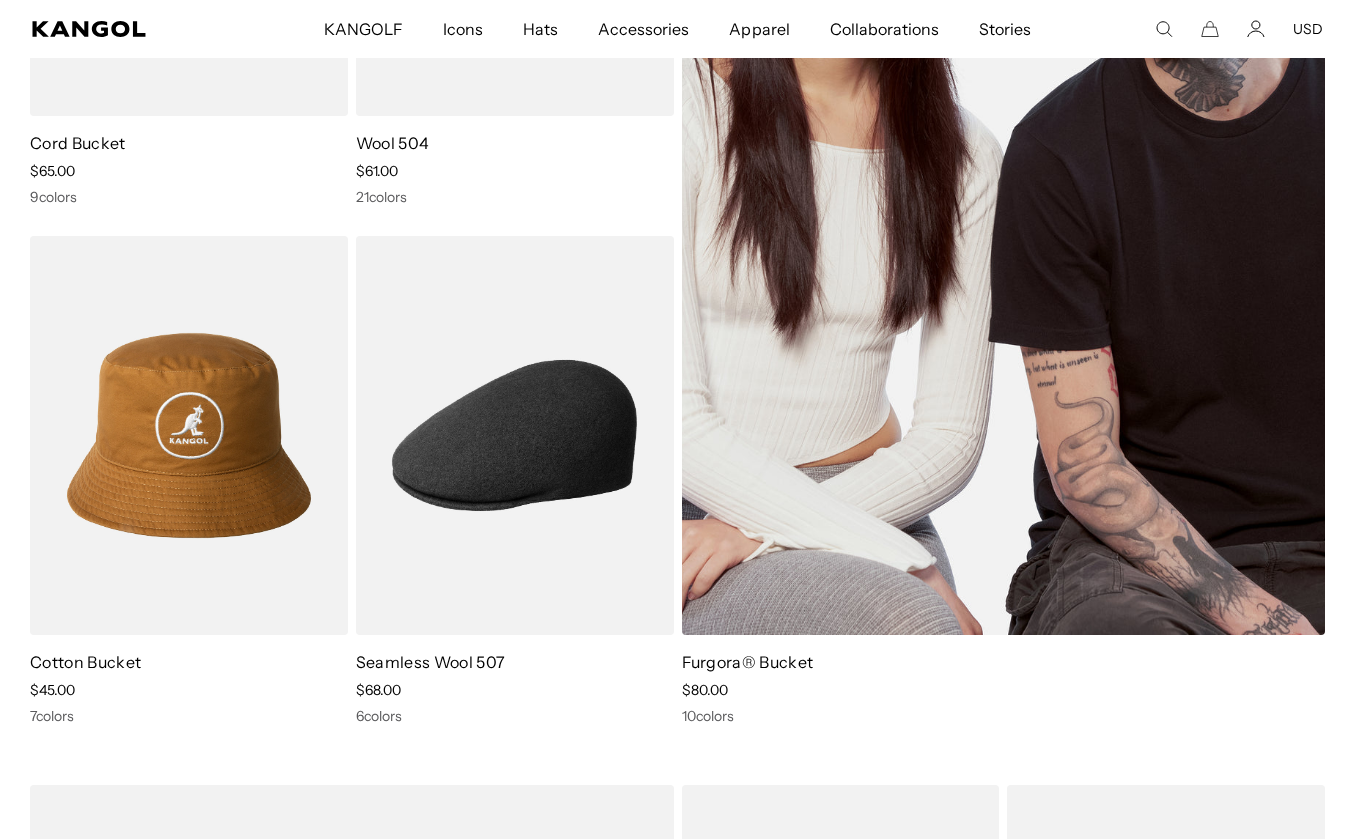 click at bounding box center (1004, 176) 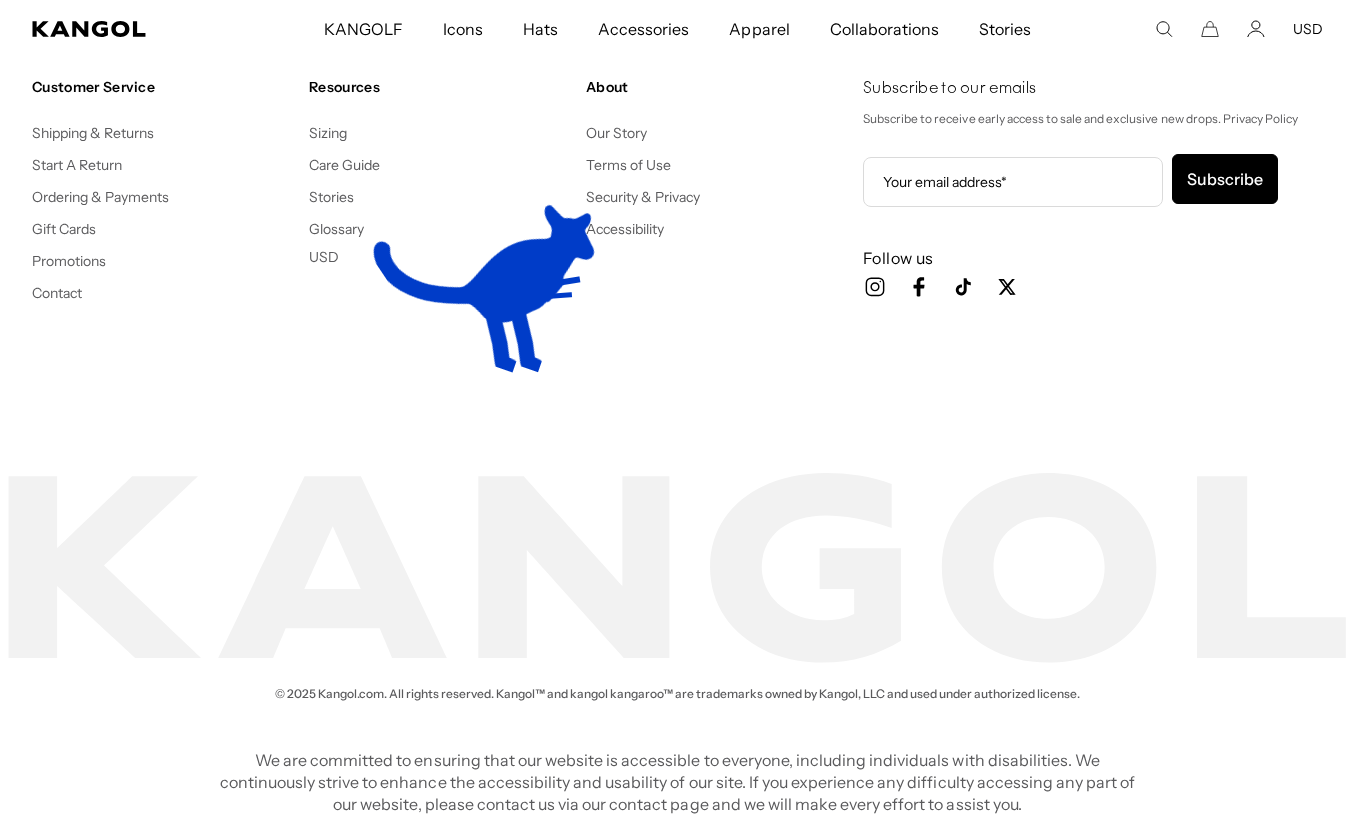 scroll, scrollTop: 0, scrollLeft: 412, axis: horizontal 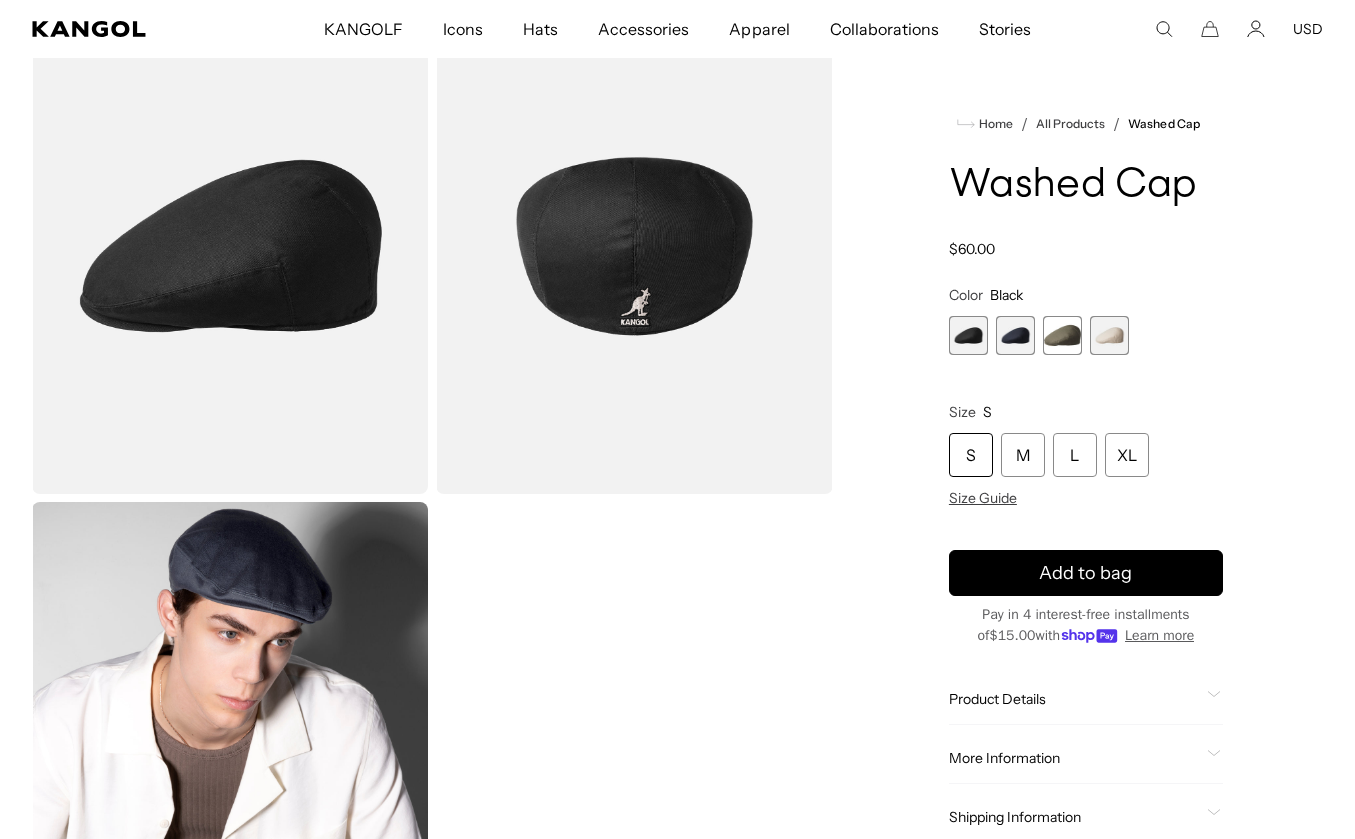 click at bounding box center [634, 246] 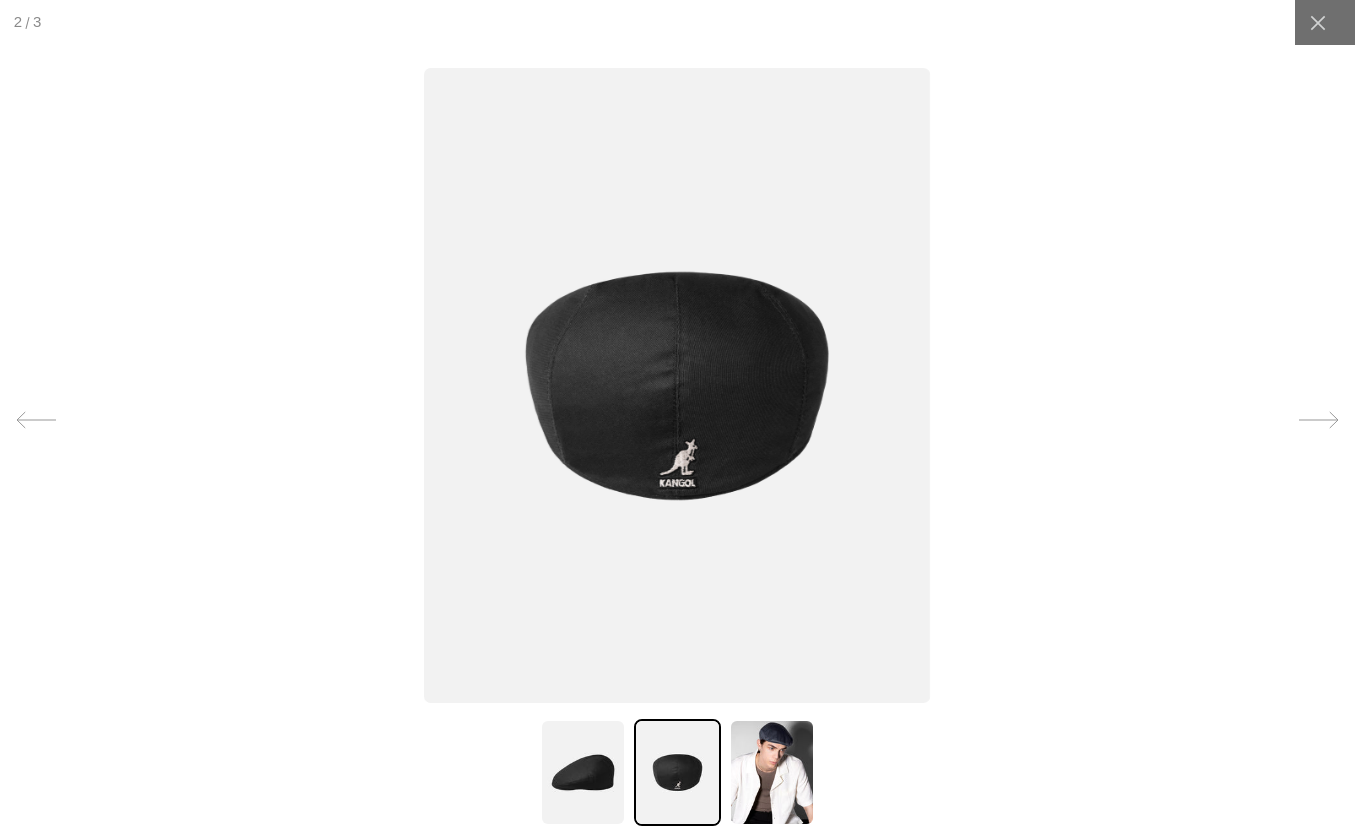click at bounding box center [772, 772] 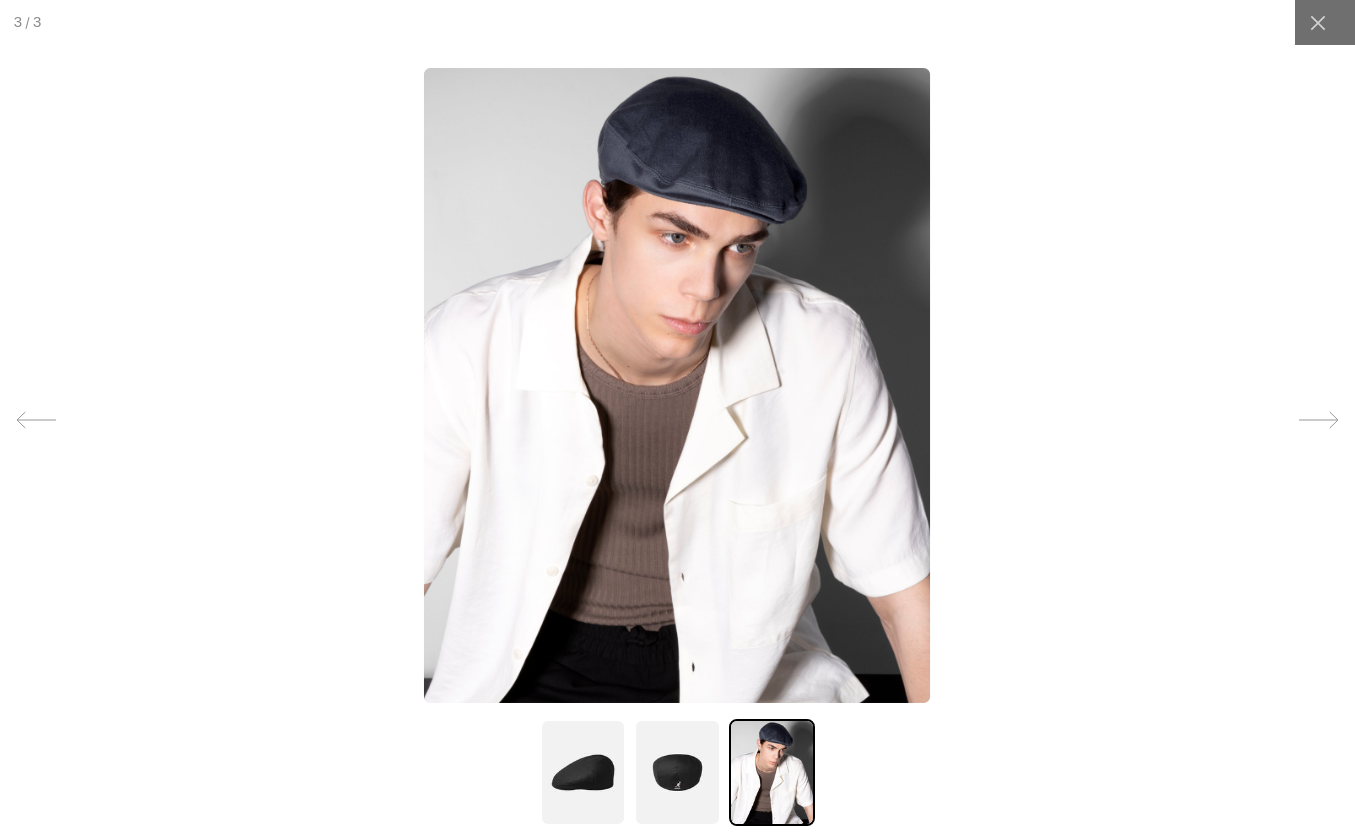 scroll, scrollTop: 0, scrollLeft: 412, axis: horizontal 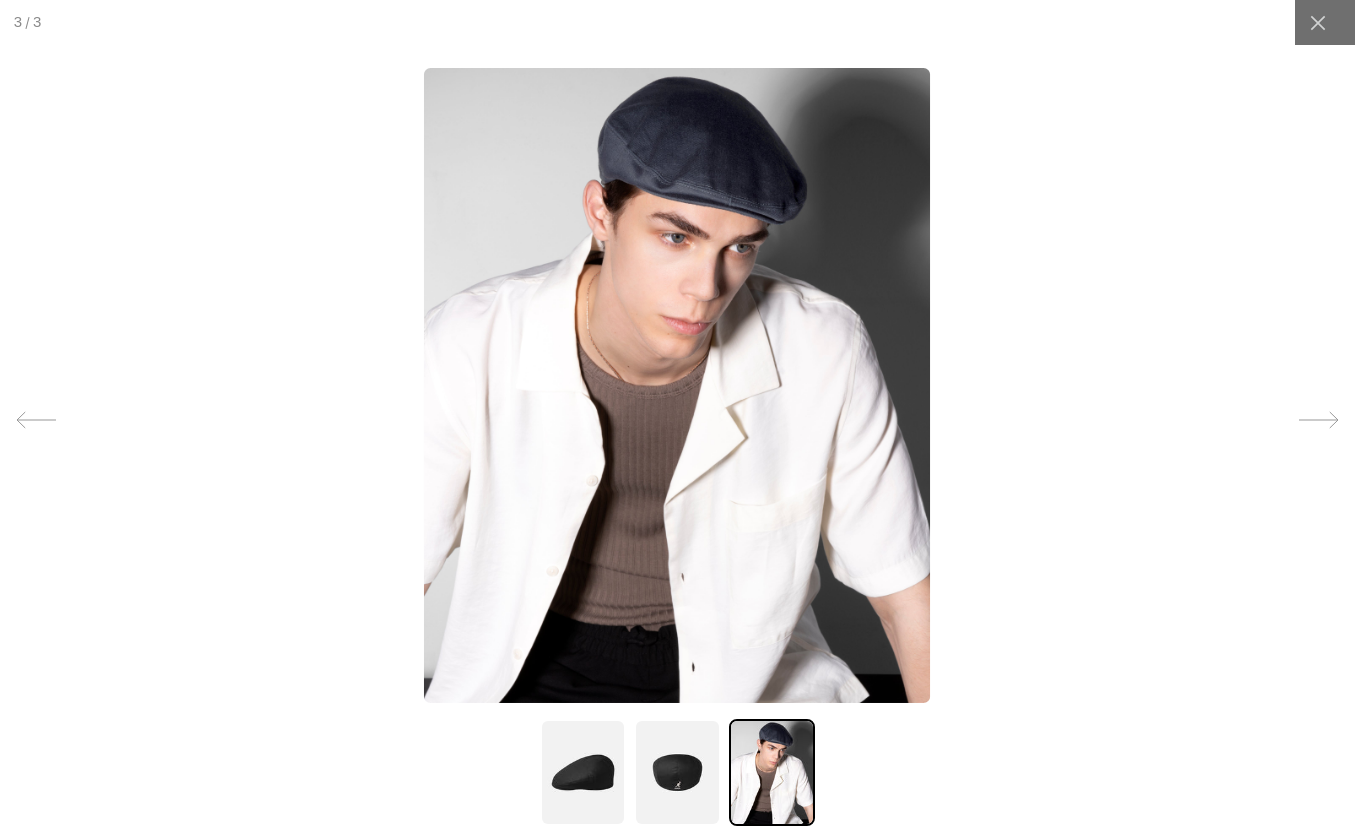 click at bounding box center [583, 772] 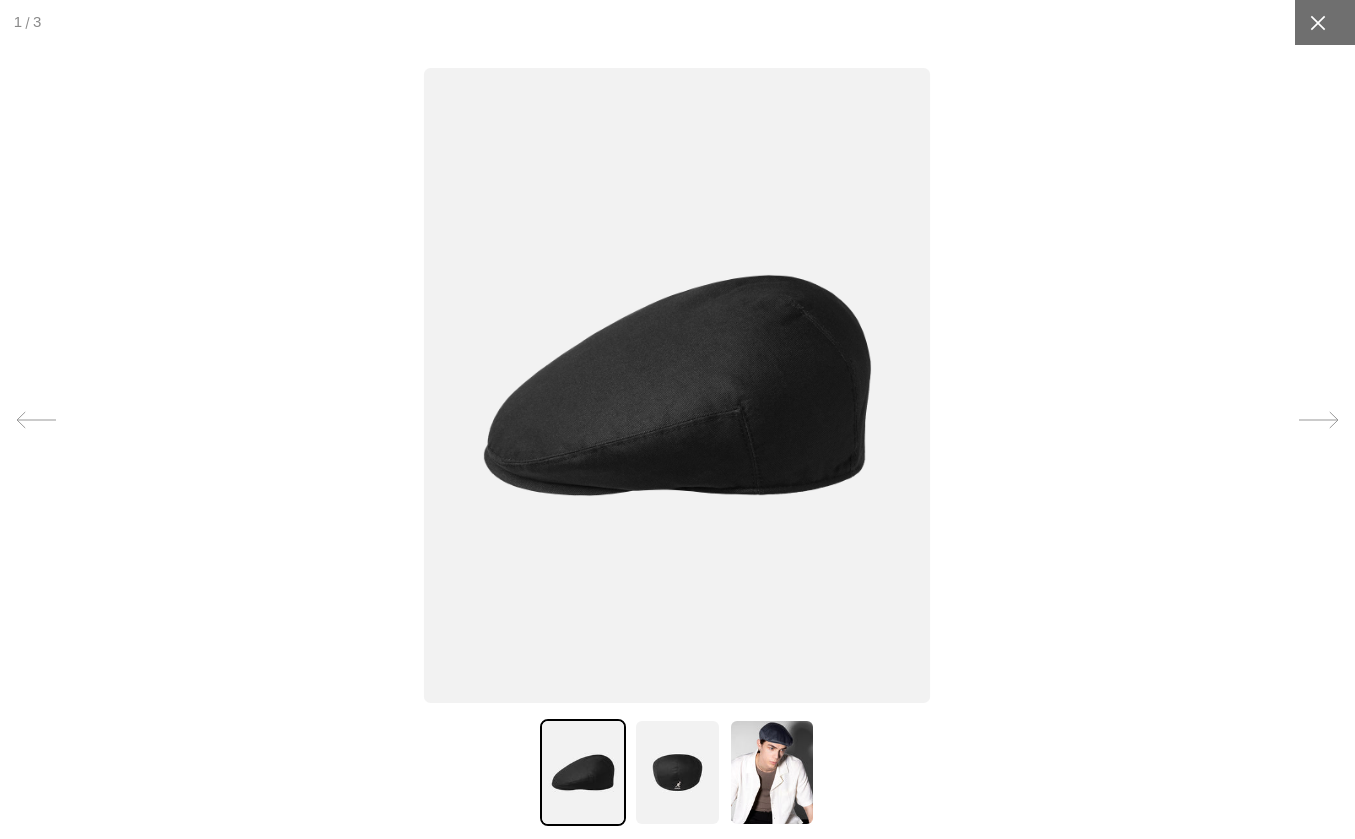 click 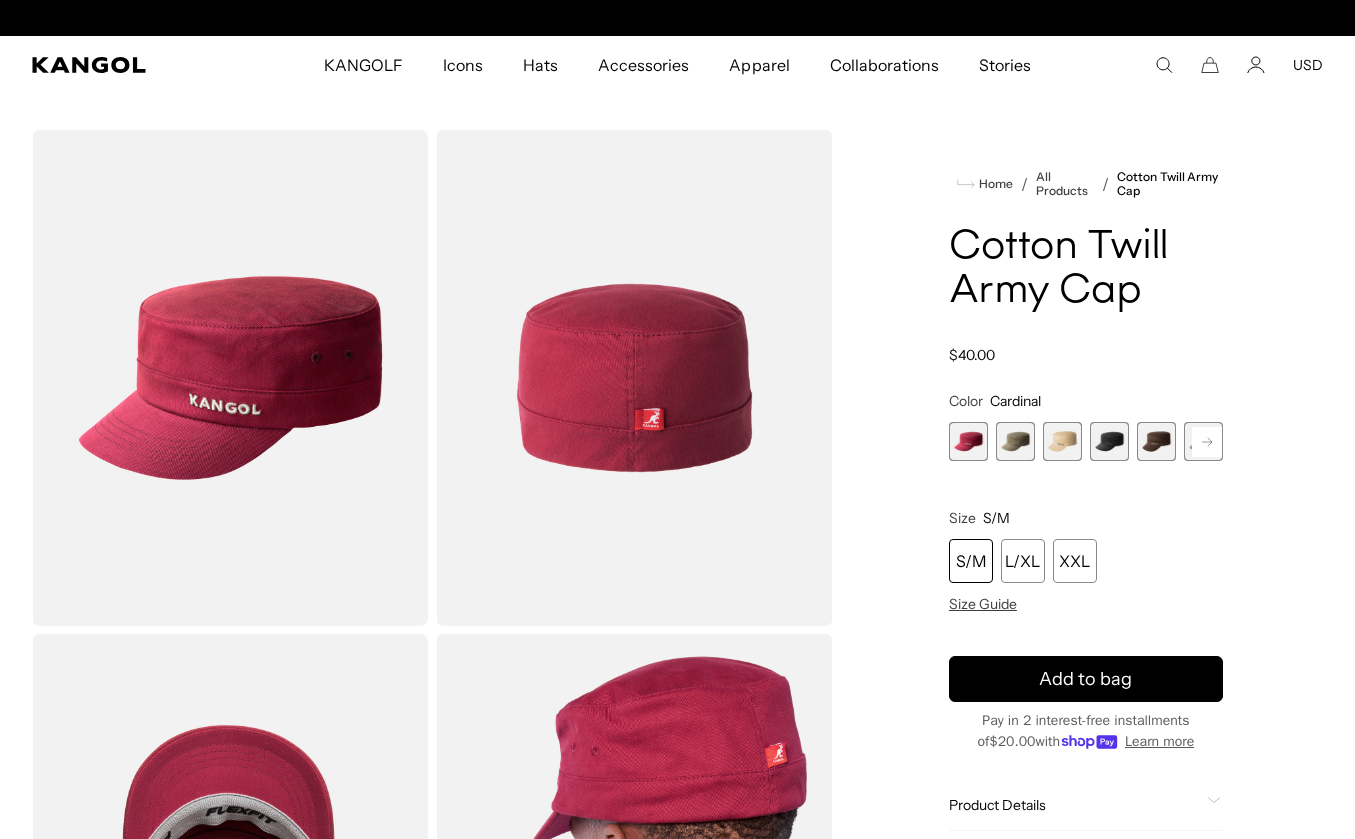 scroll, scrollTop: 0, scrollLeft: 0, axis: both 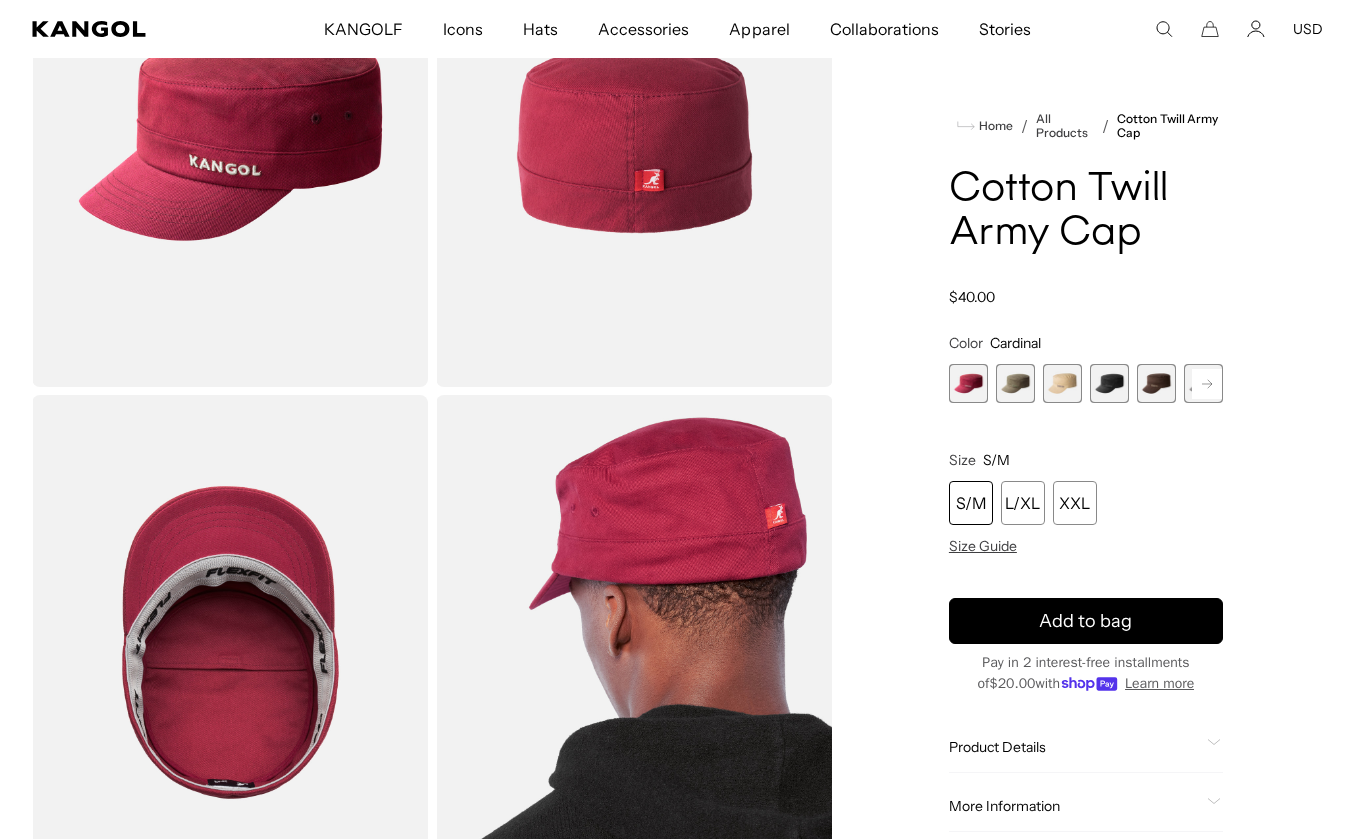 click at bounding box center [1109, 383] 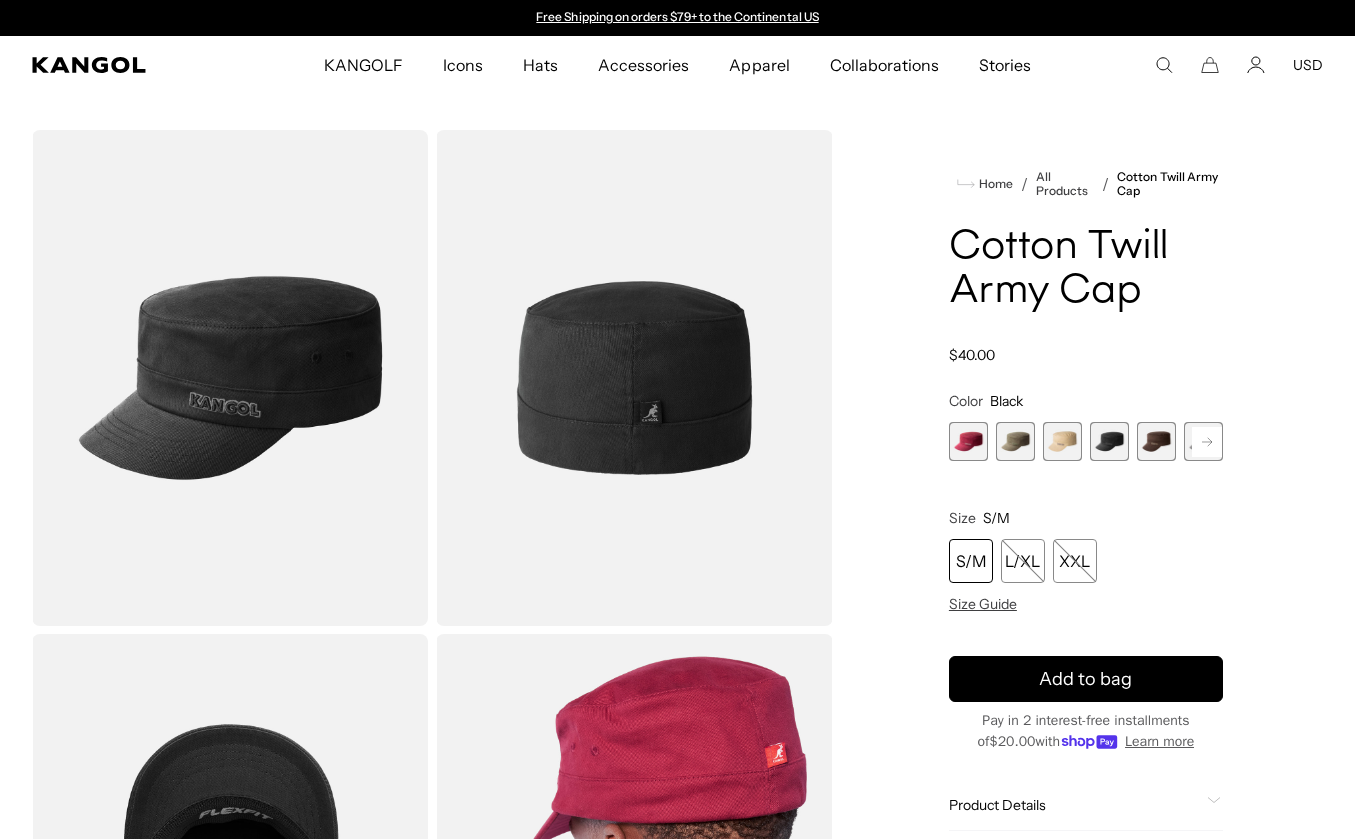 scroll, scrollTop: 0, scrollLeft: 0, axis: both 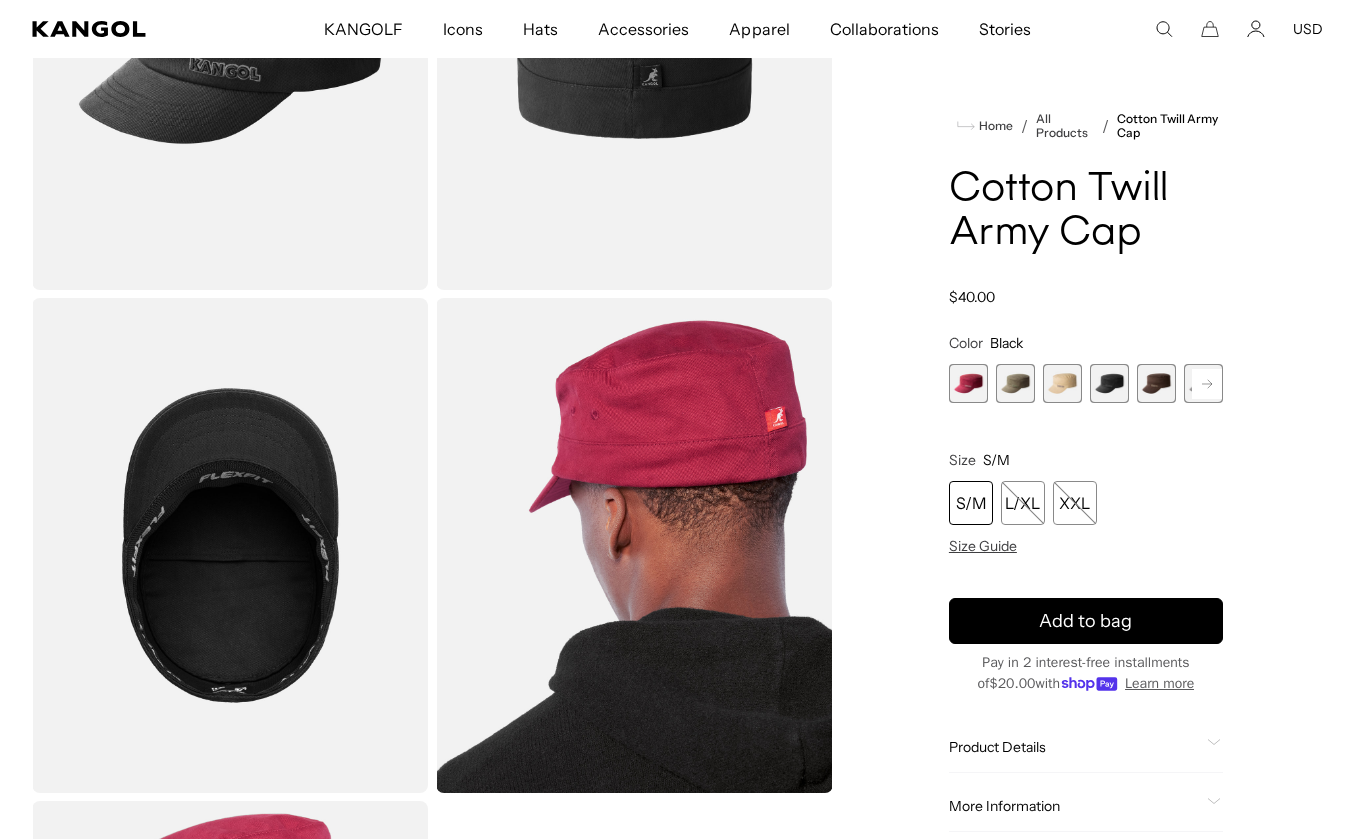 click on "S/M" at bounding box center (971, 503) 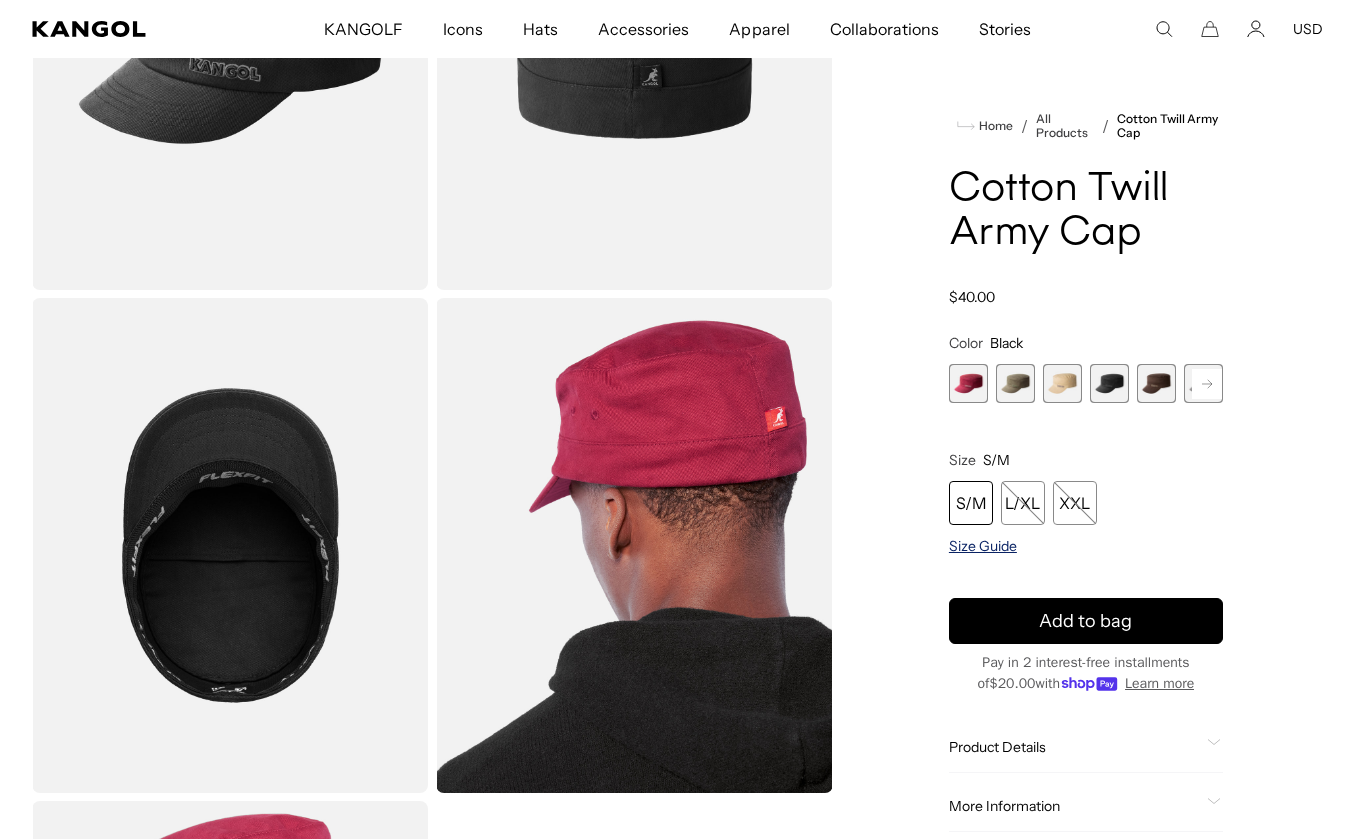 click on "Size Guide" at bounding box center (983, 546) 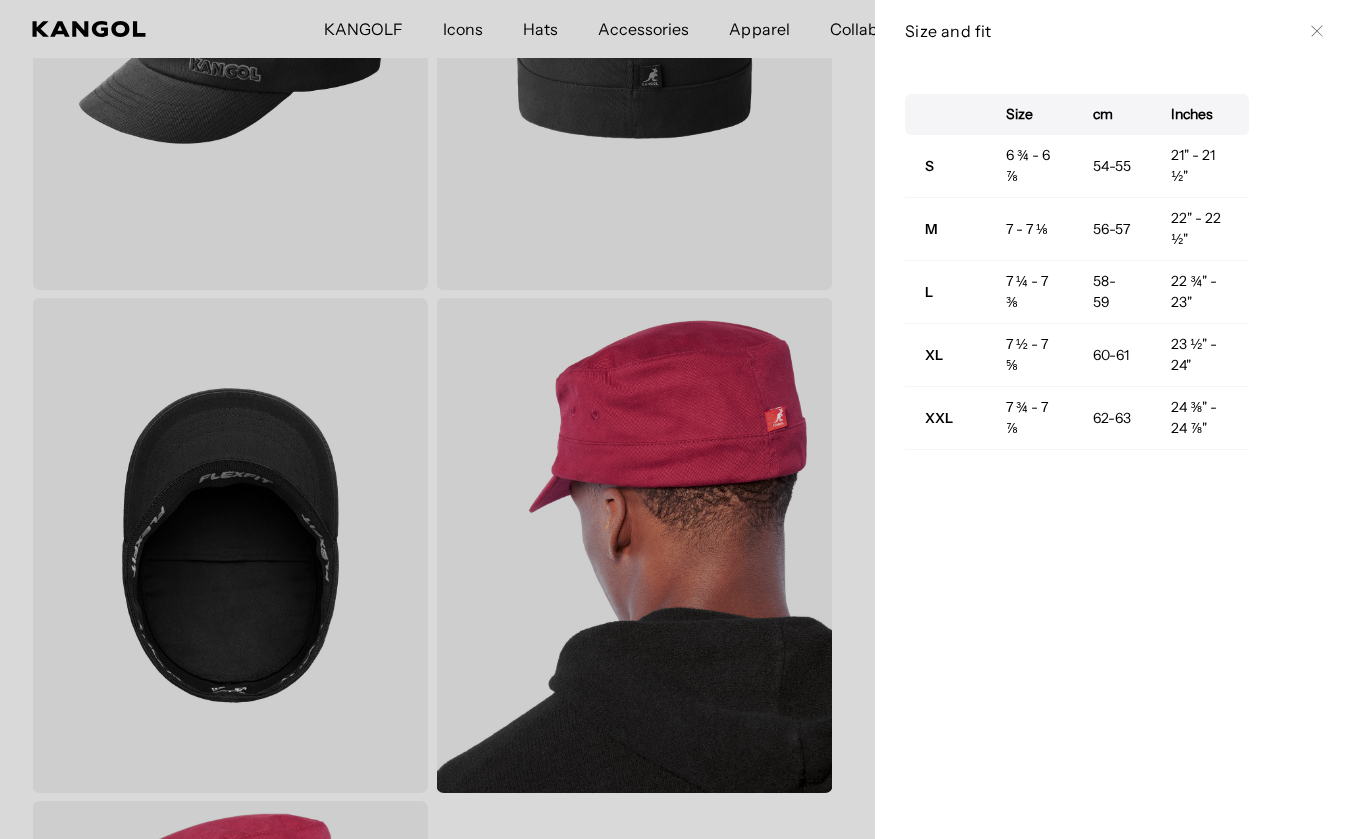 scroll, scrollTop: 0, scrollLeft: 412, axis: horizontal 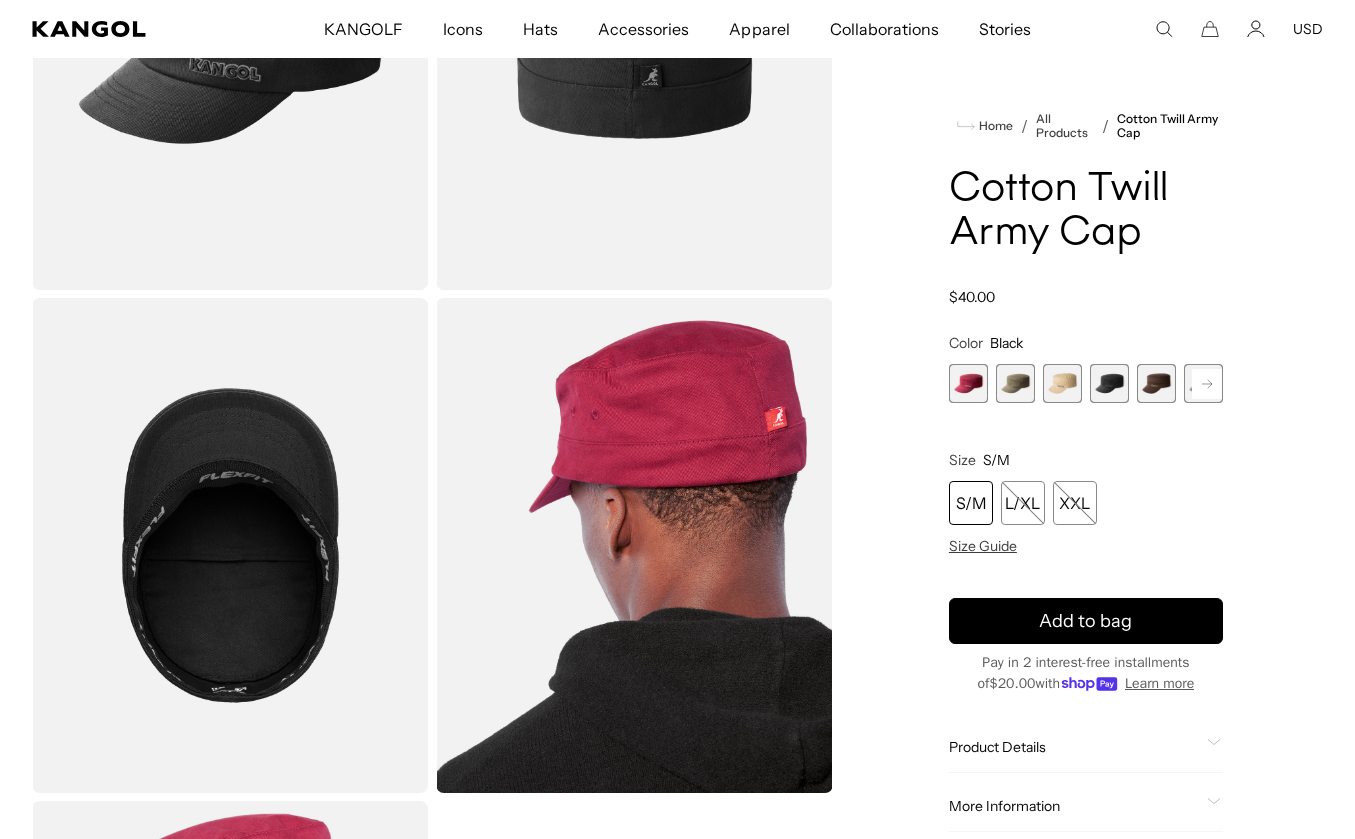 click at bounding box center [1109, 383] 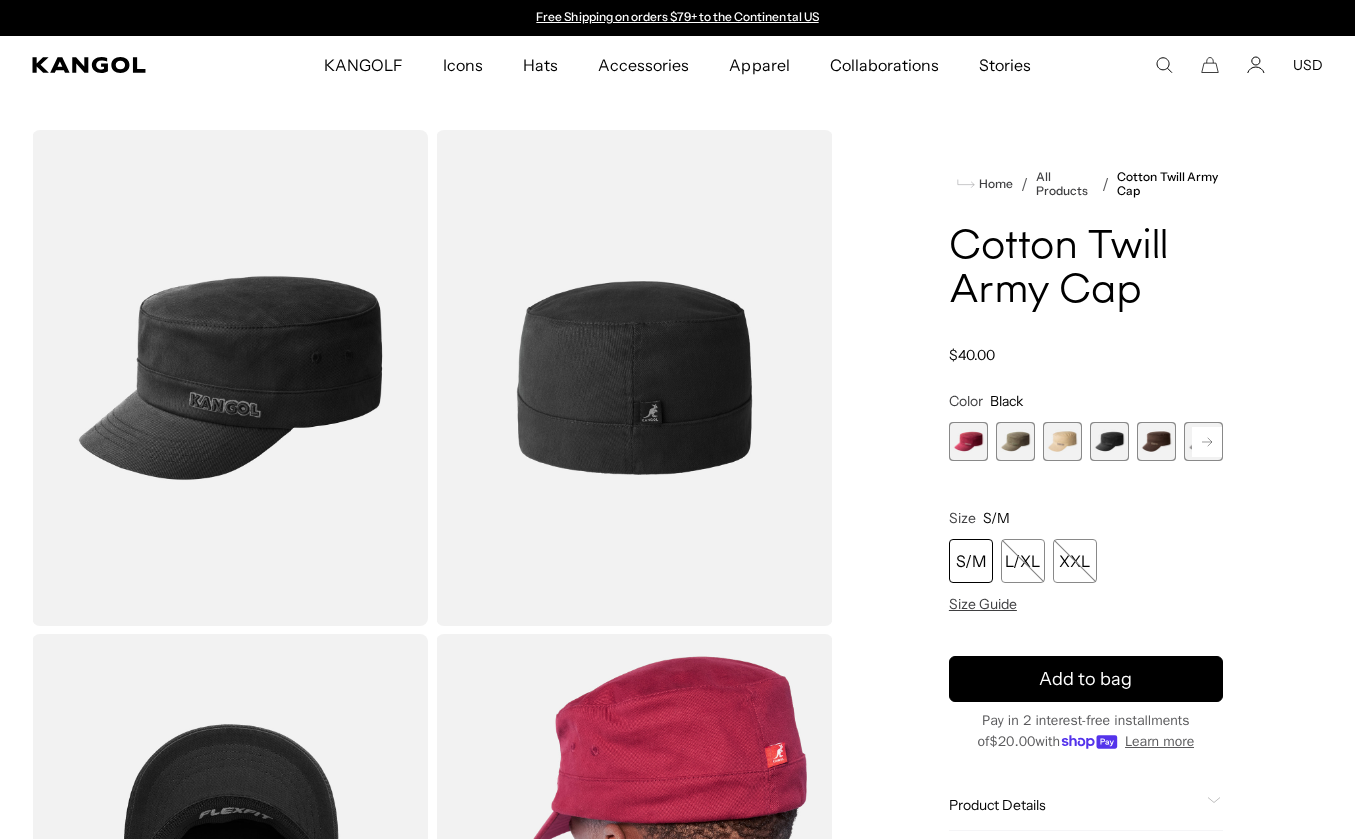 scroll, scrollTop: 0, scrollLeft: 0, axis: both 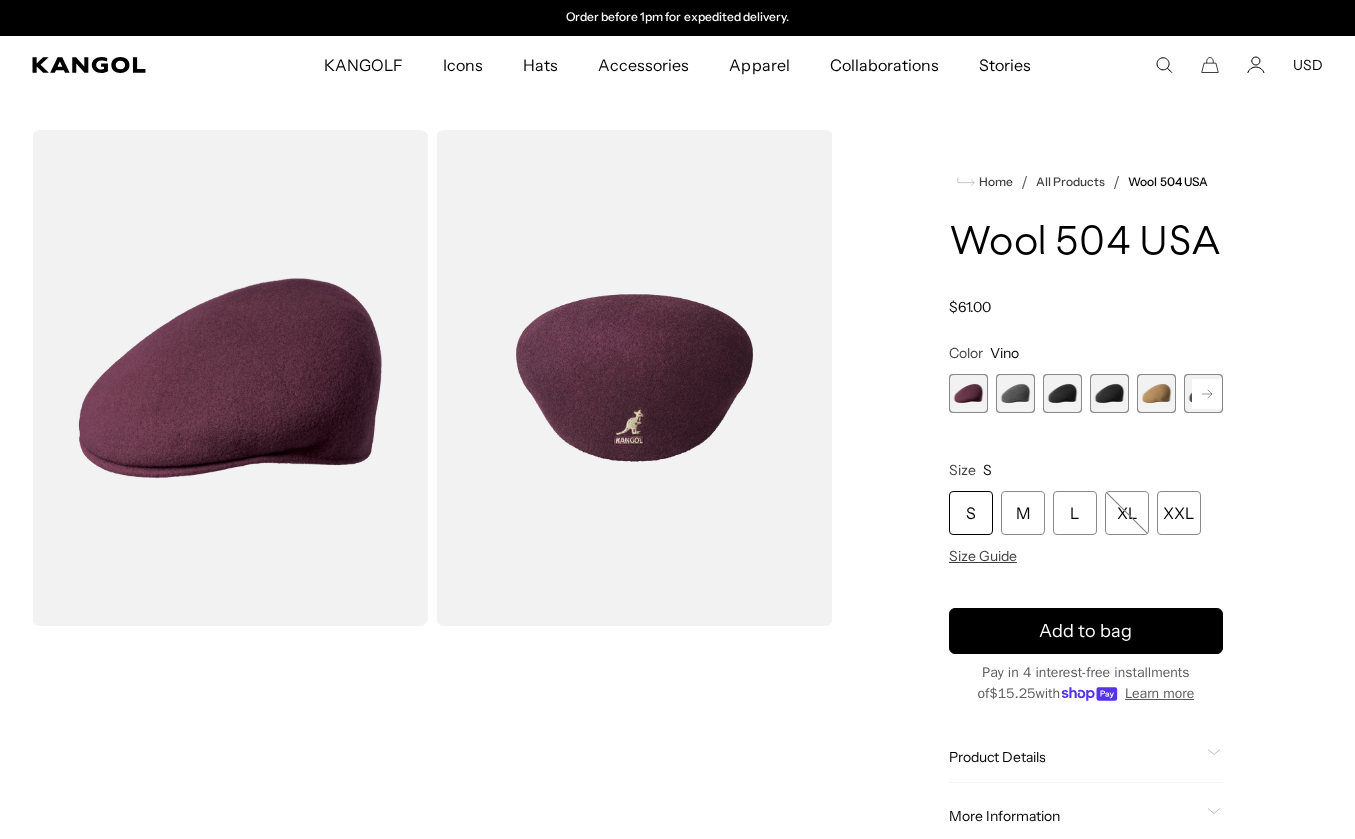 click at bounding box center (1062, 393) 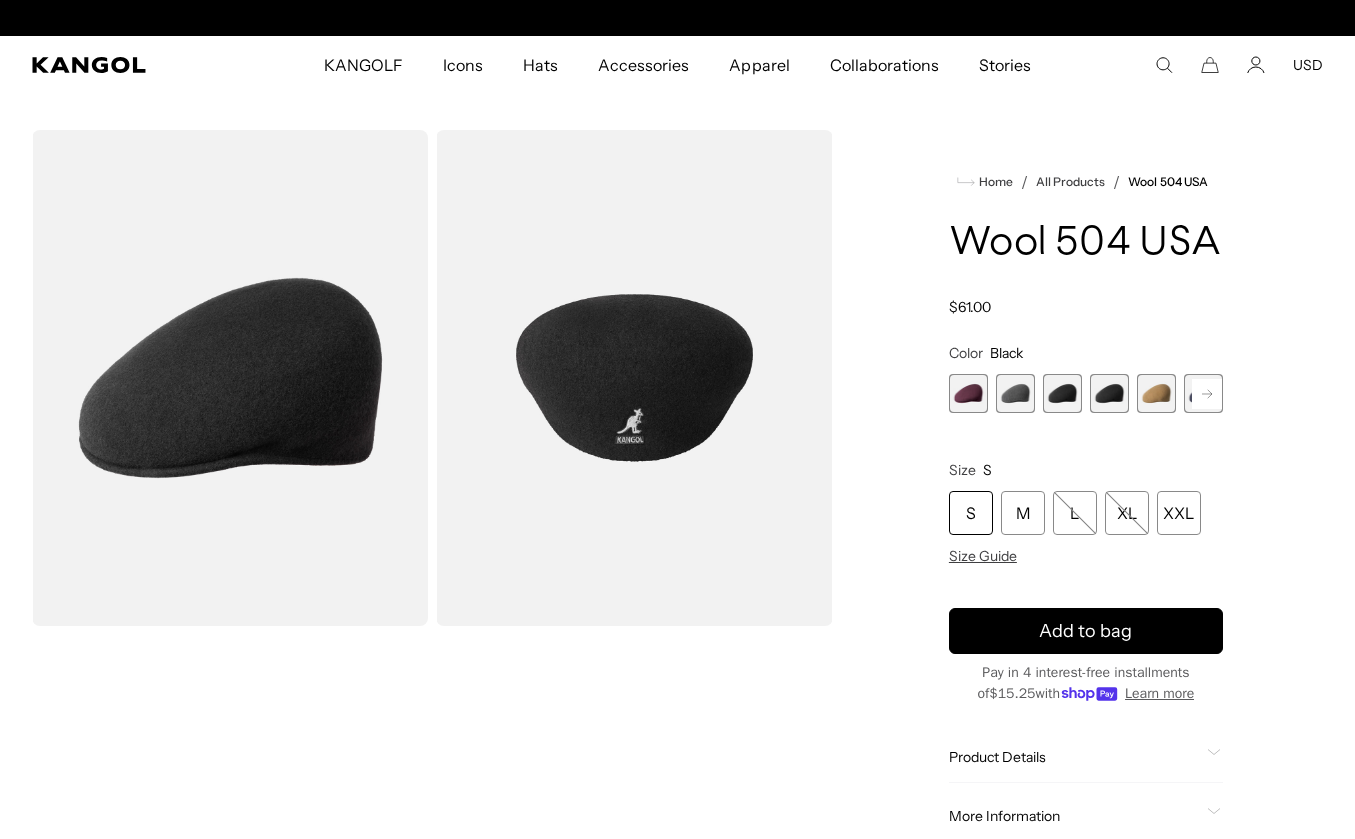 scroll, scrollTop: 0, scrollLeft: 412, axis: horizontal 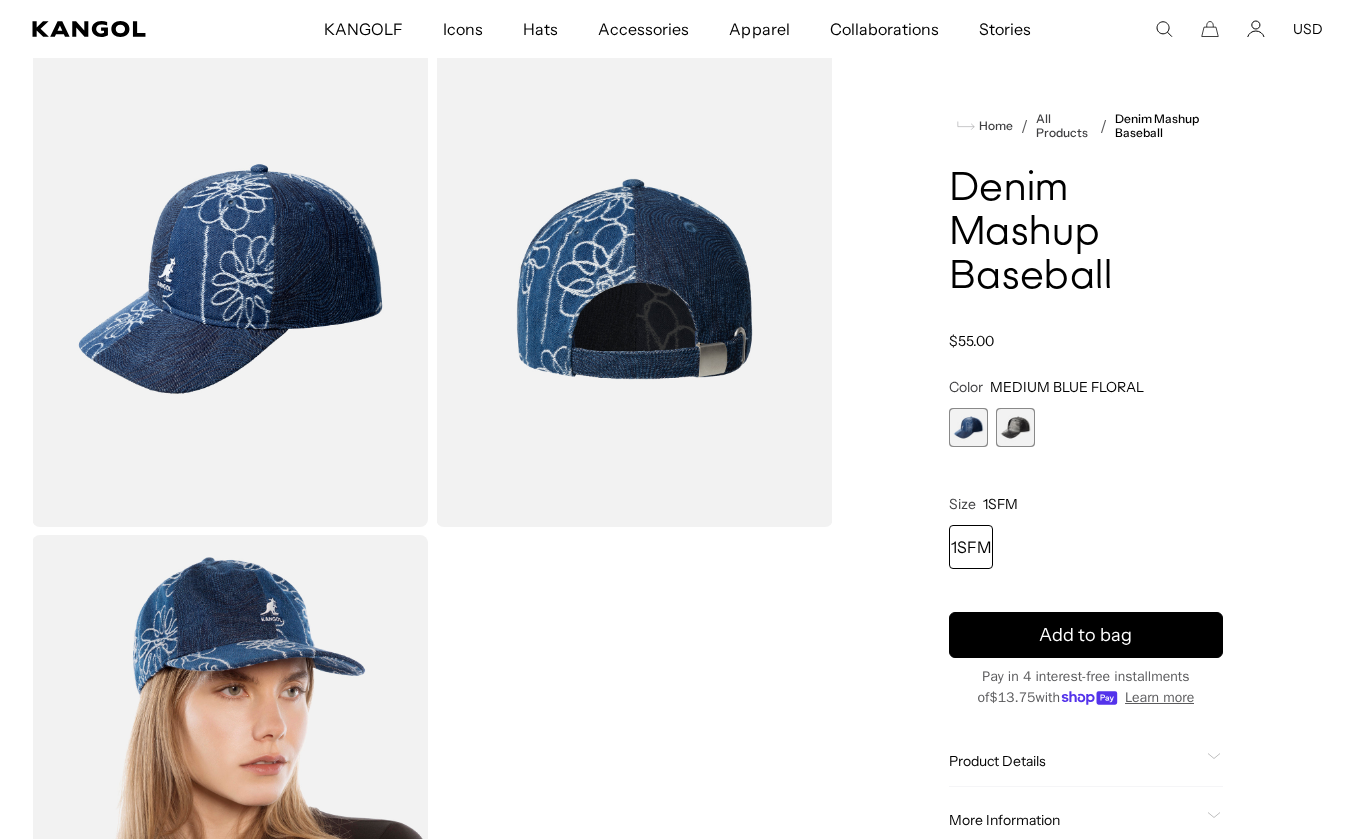 click at bounding box center [1015, 427] 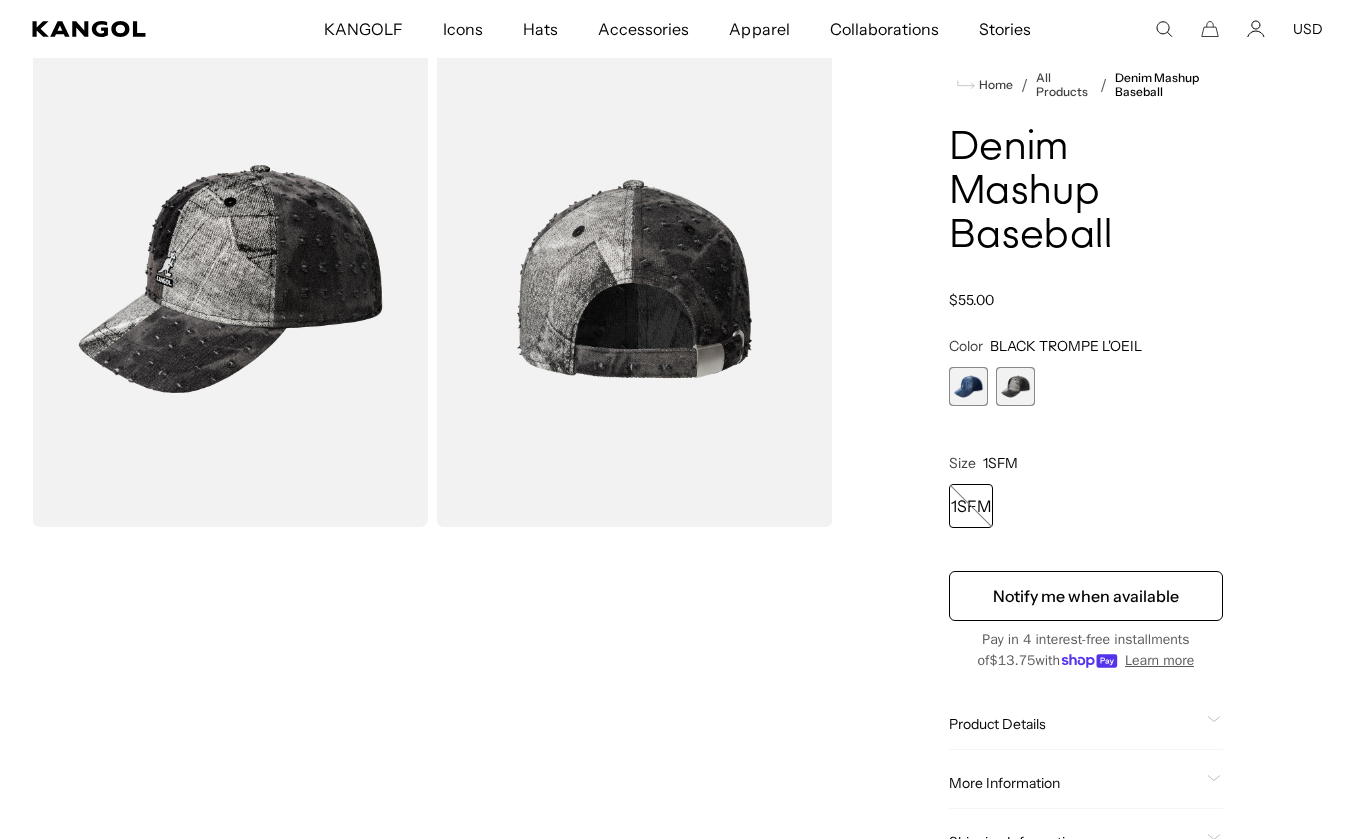 scroll, scrollTop: 0, scrollLeft: 412, axis: horizontal 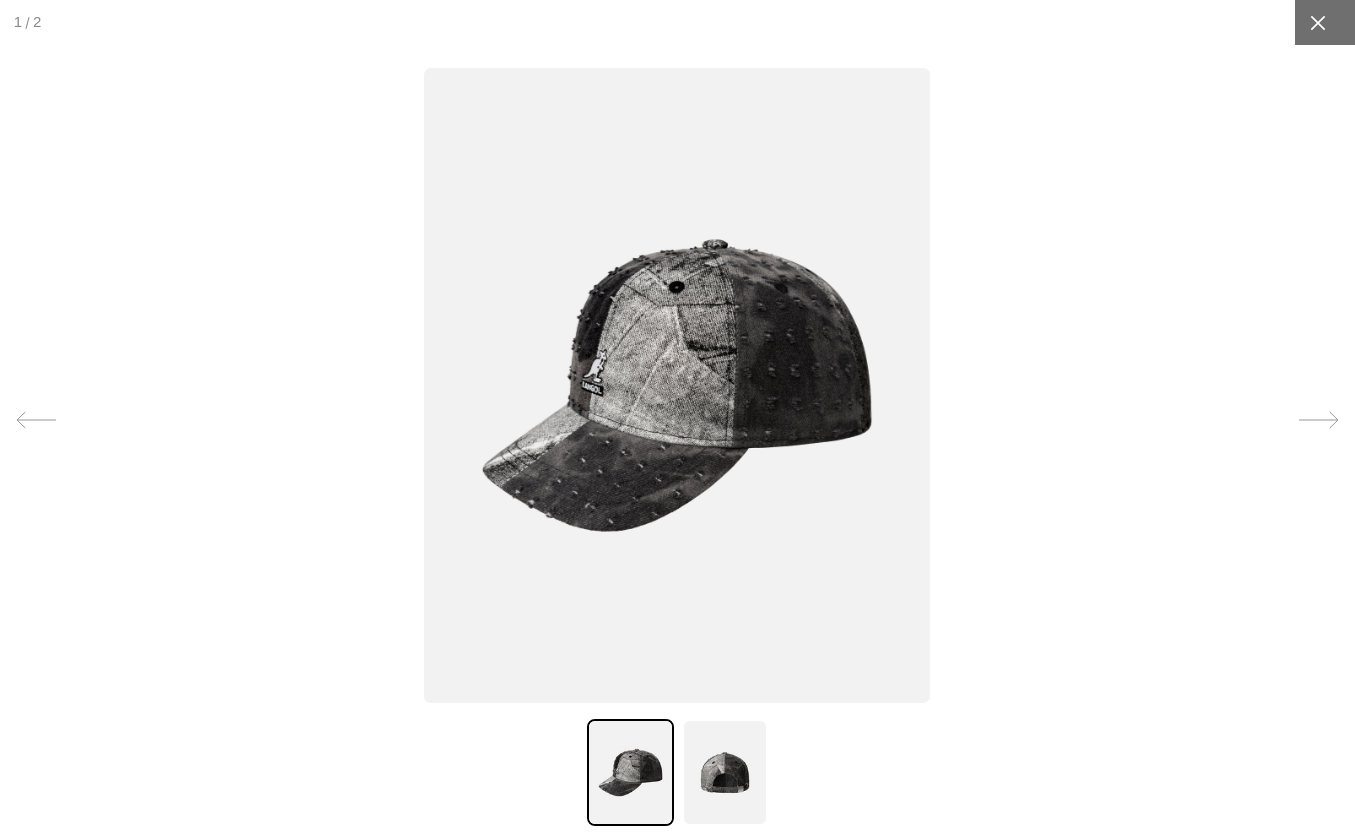 click 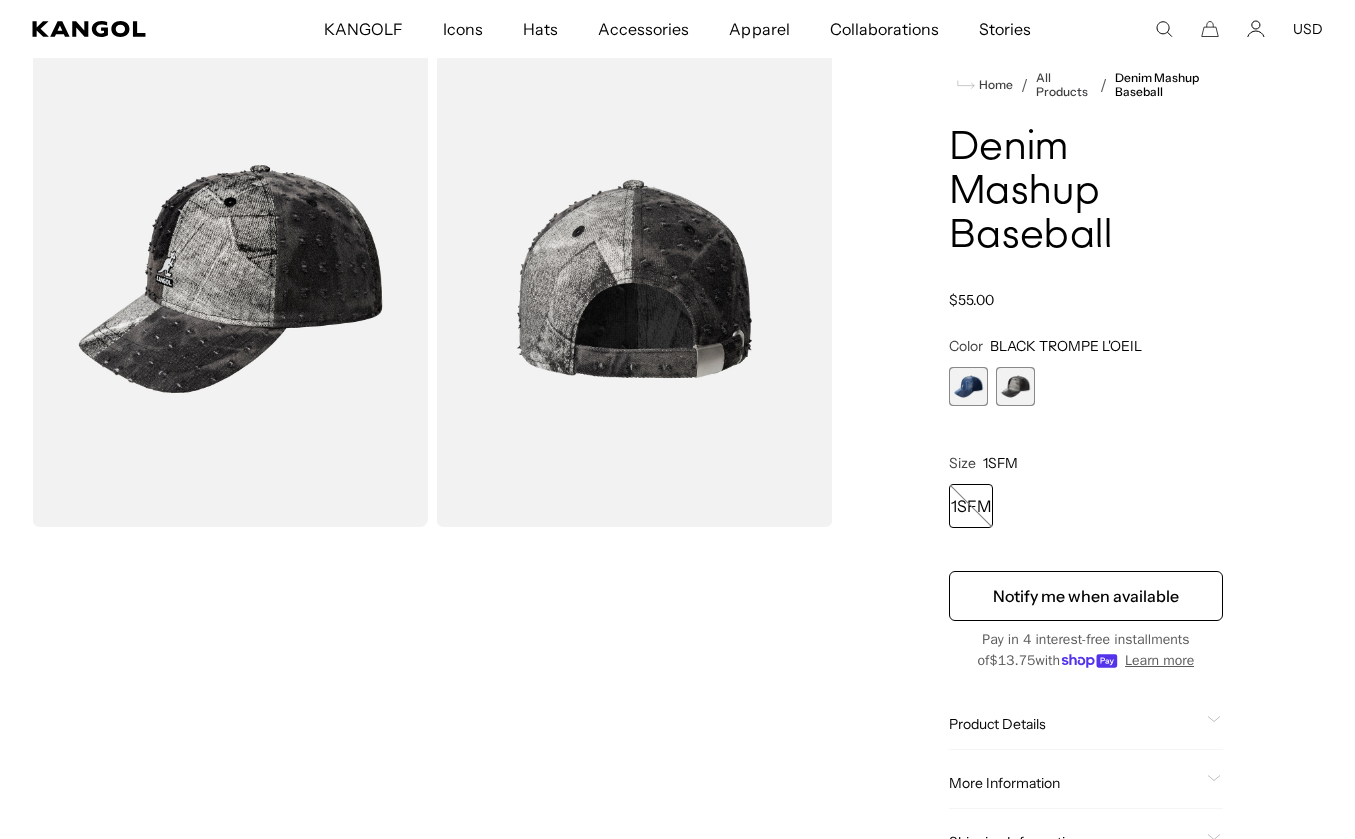 scroll, scrollTop: 0, scrollLeft: 0, axis: both 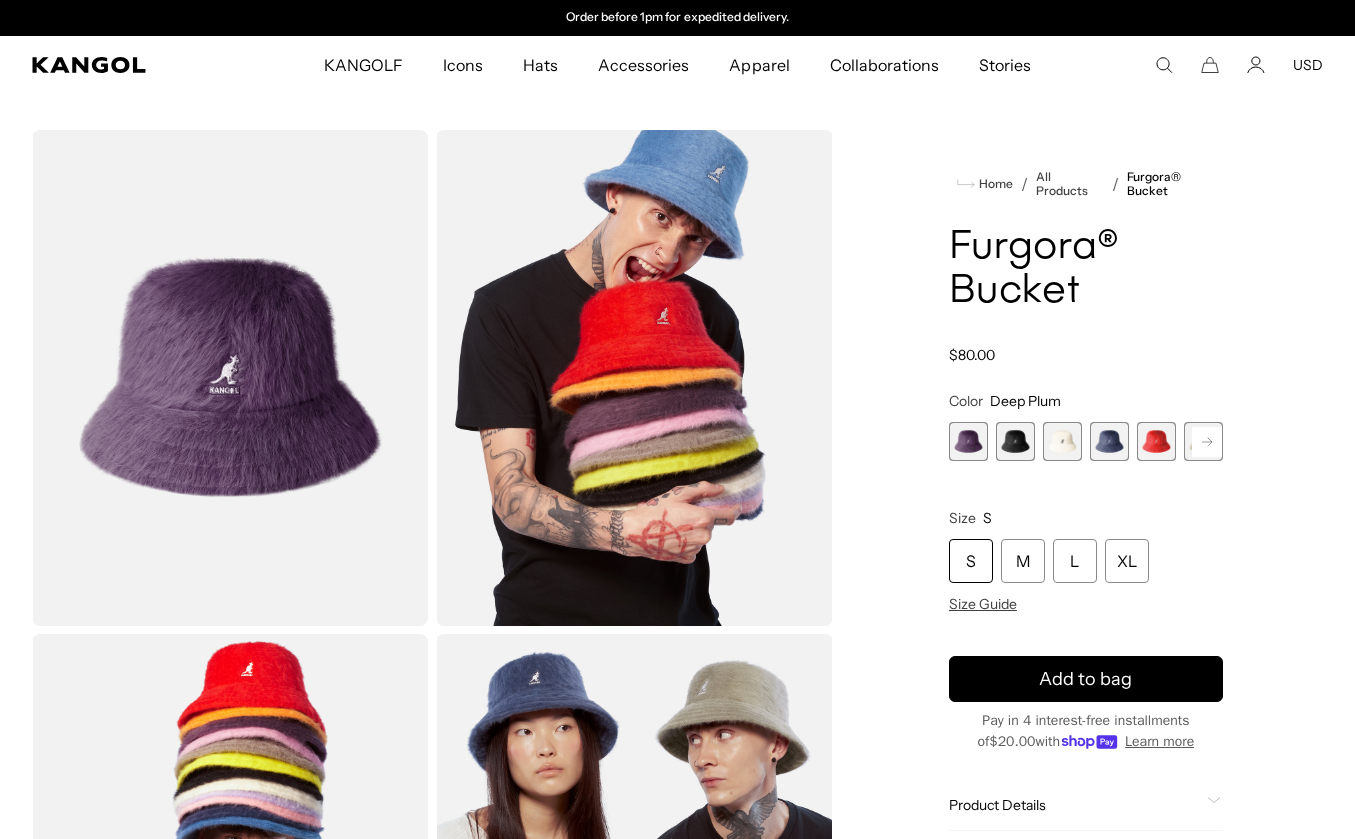 click at bounding box center [1015, 441] 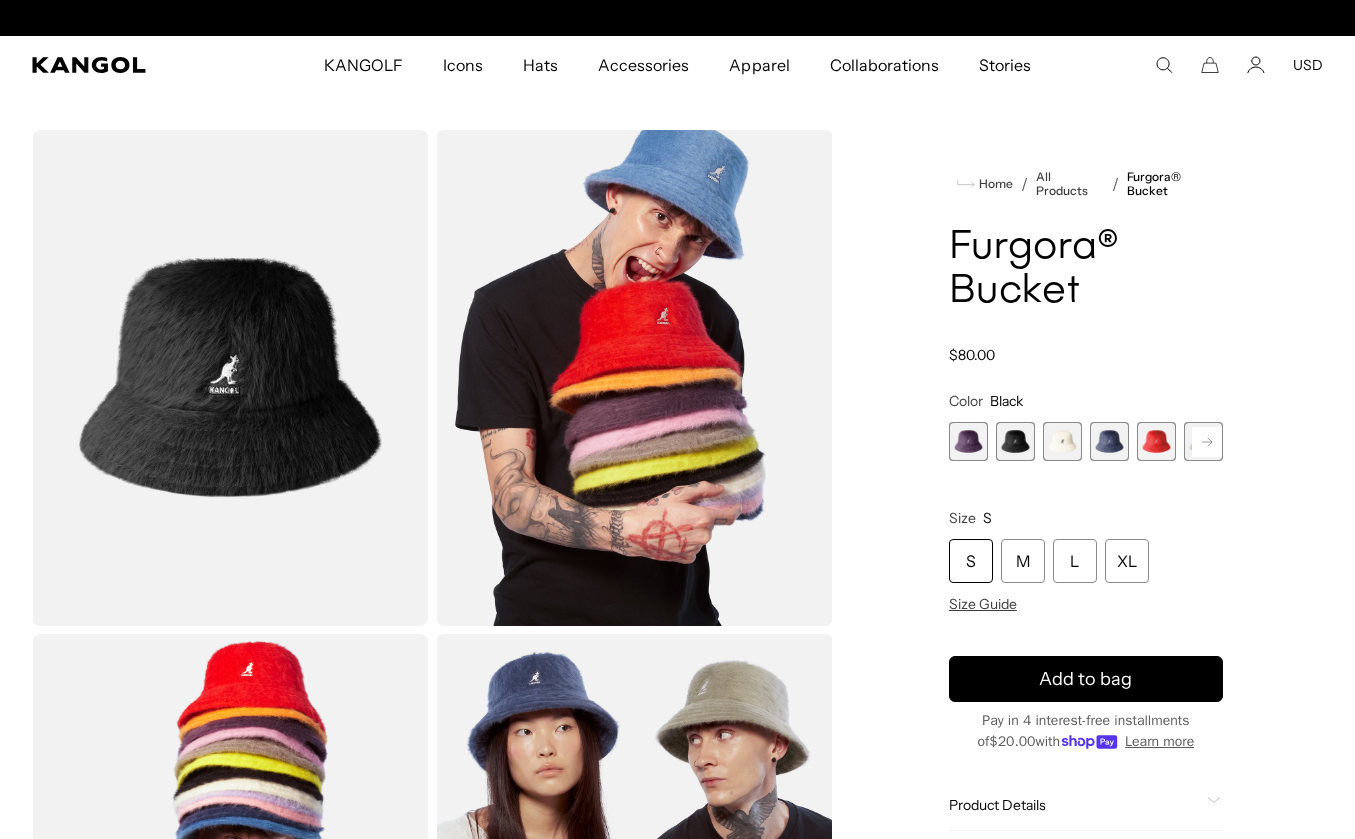 scroll, scrollTop: 0, scrollLeft: 0, axis: both 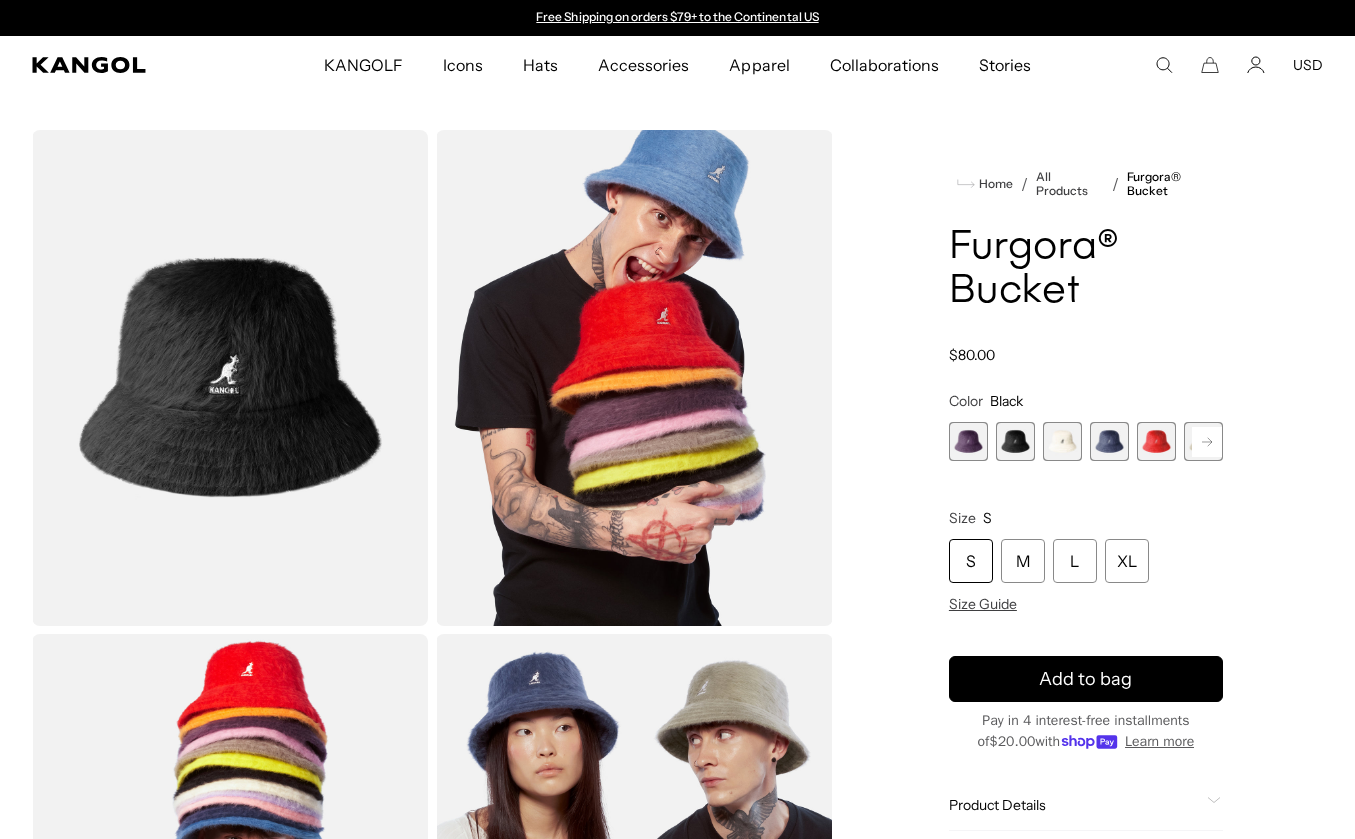 click at bounding box center (1015, 441) 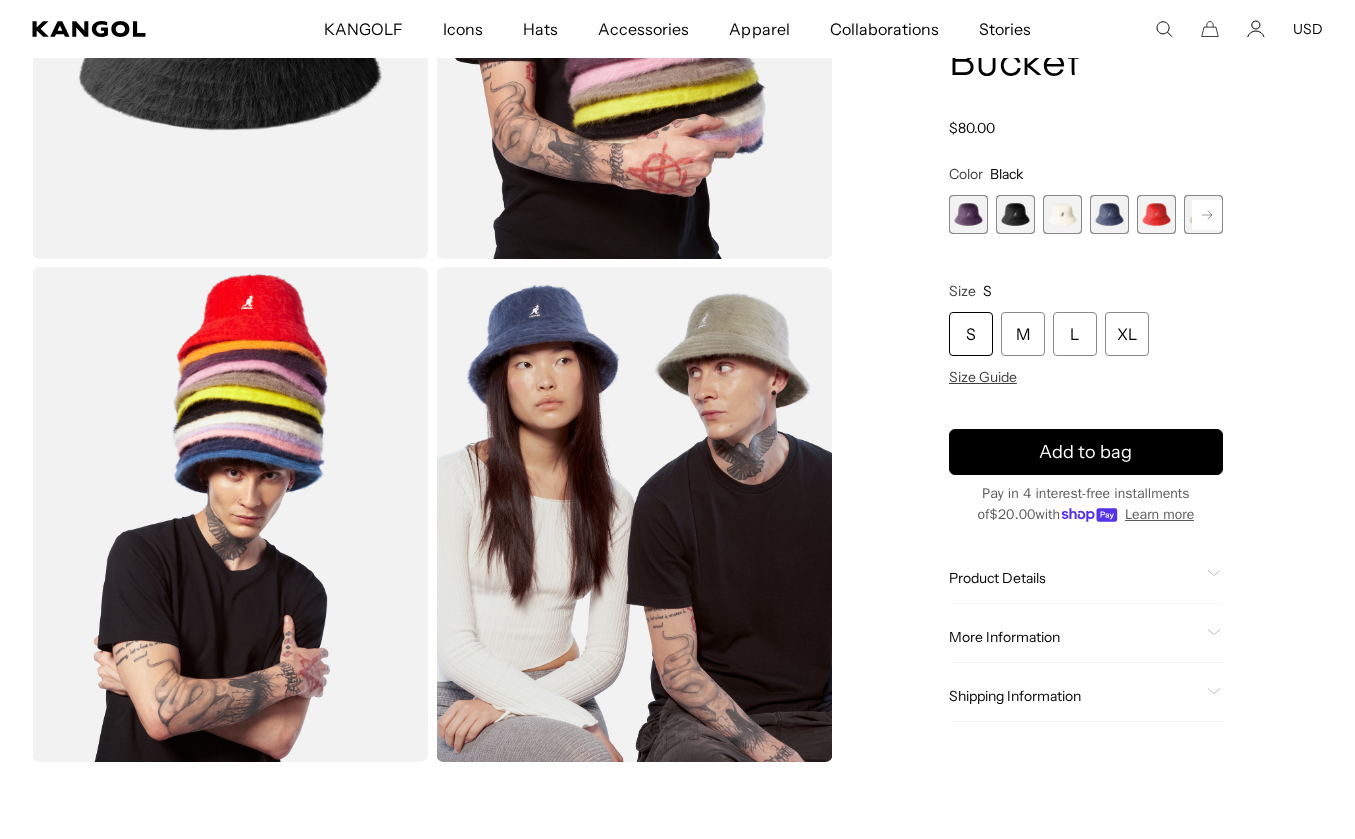 scroll, scrollTop: 506, scrollLeft: 0, axis: vertical 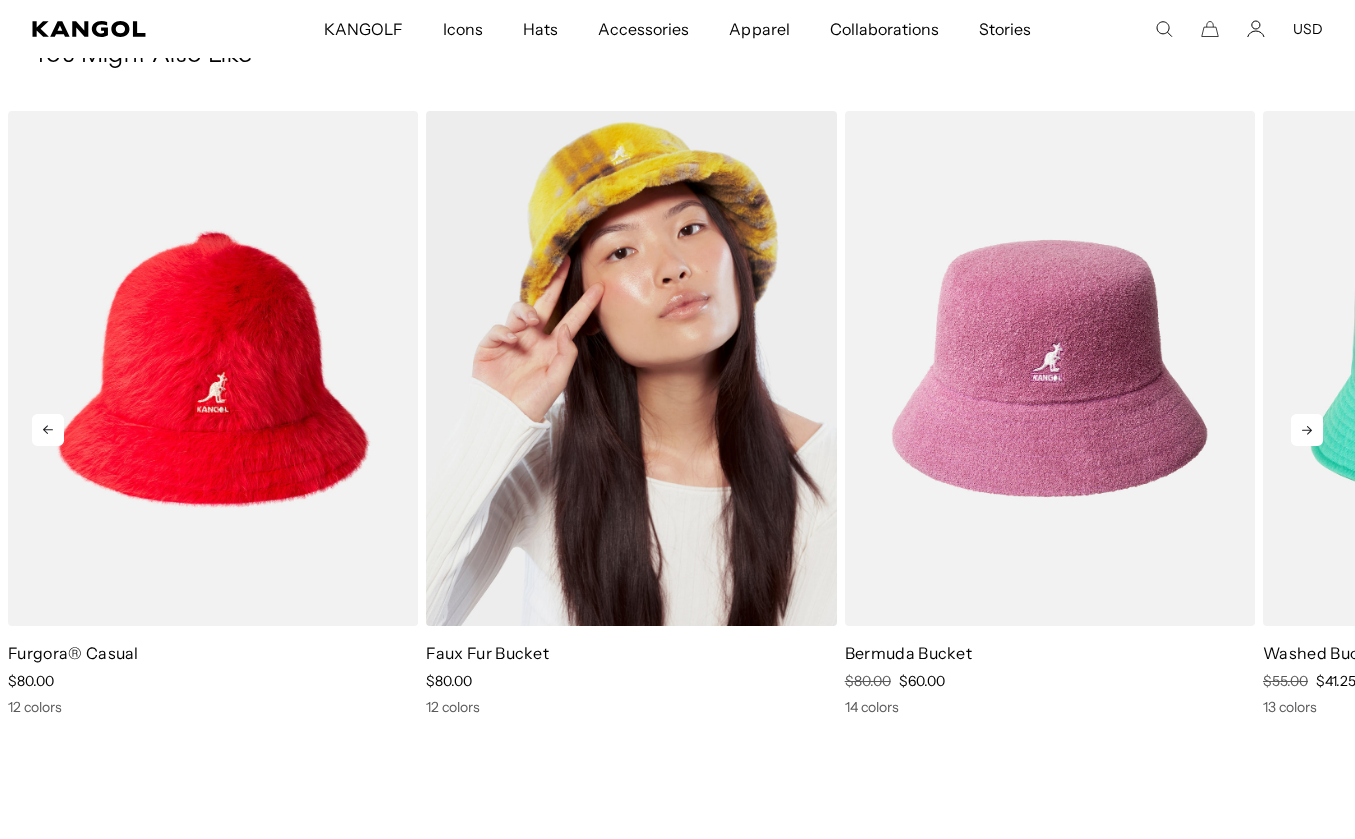 click at bounding box center [631, 368] 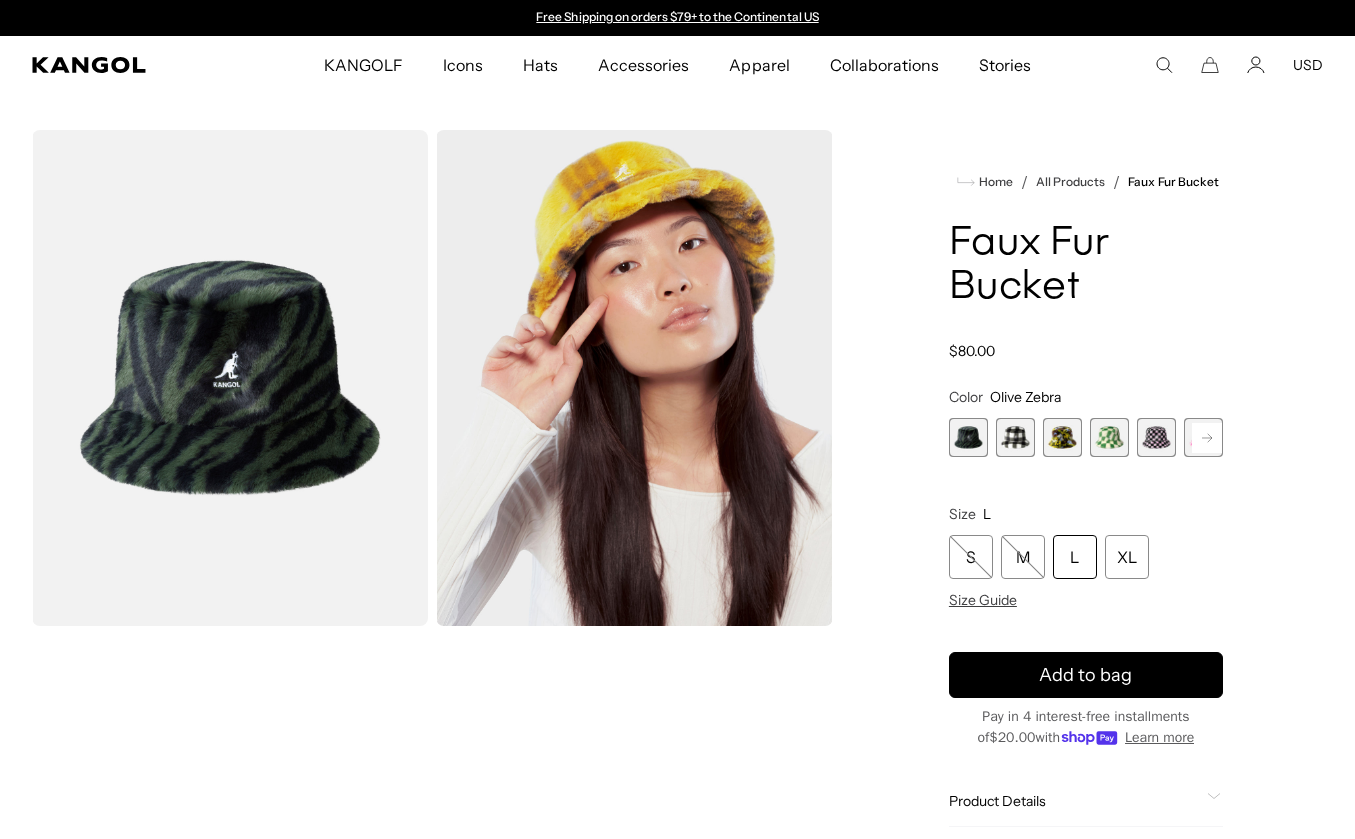 scroll, scrollTop: 0, scrollLeft: 0, axis: both 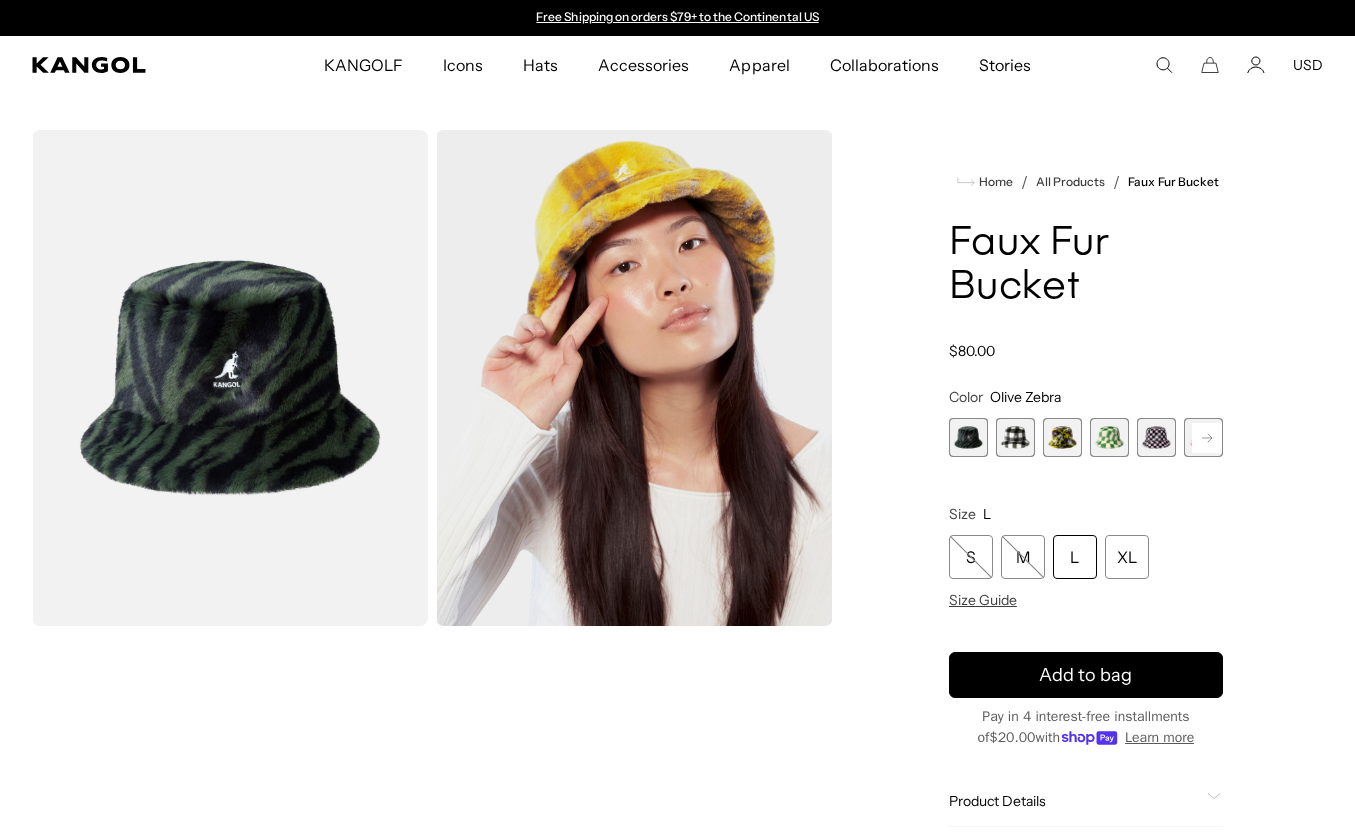 click at bounding box center [1156, 437] 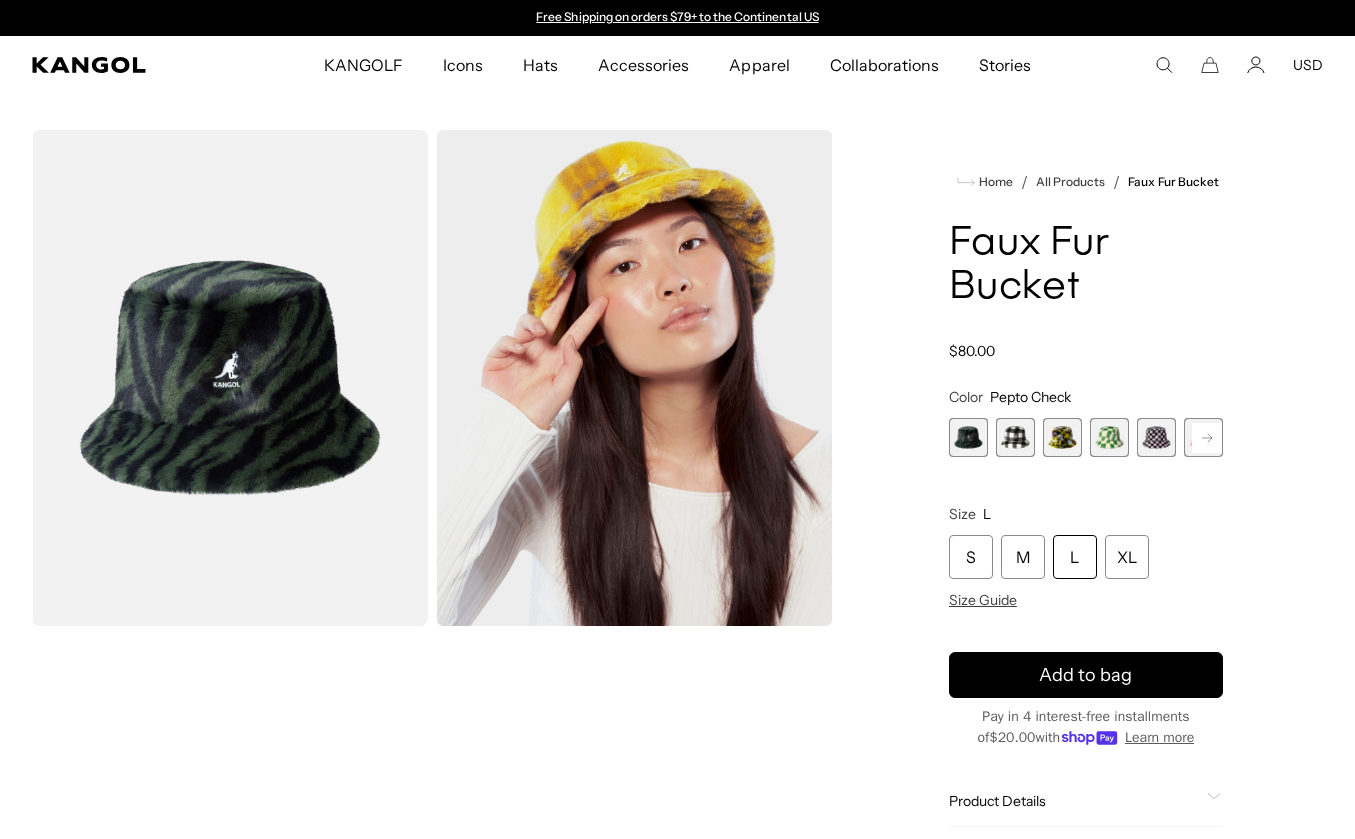 click at bounding box center [1156, 437] 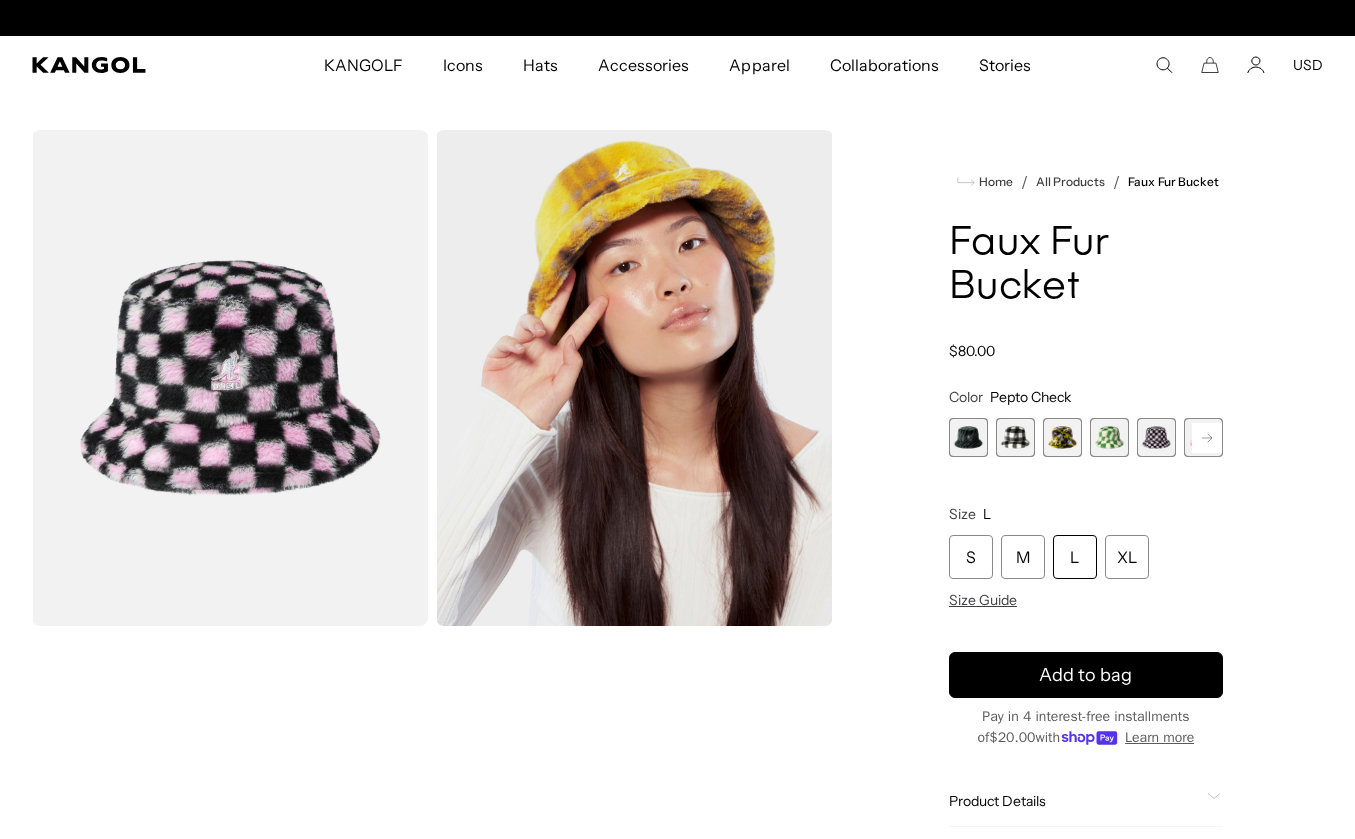 scroll, scrollTop: 0, scrollLeft: 0, axis: both 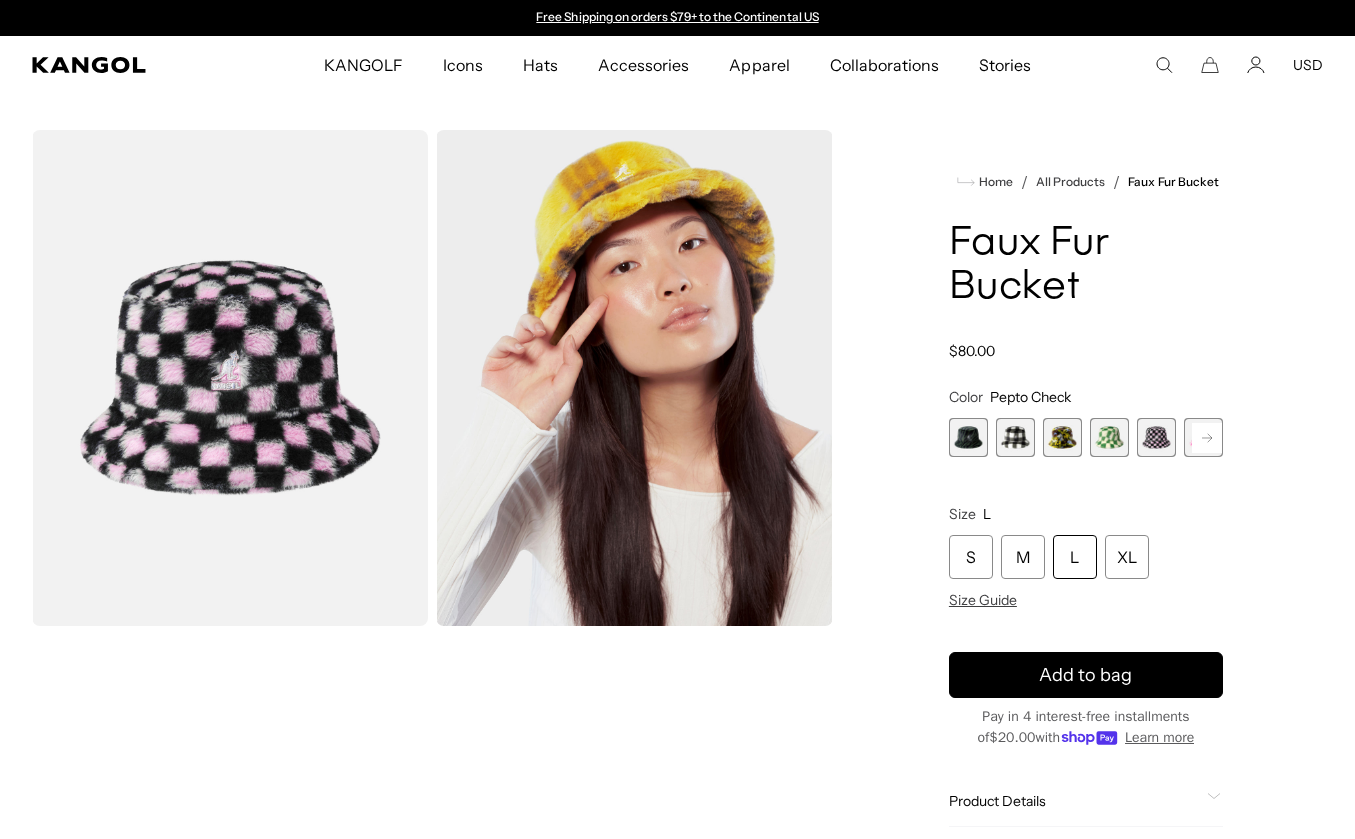 click on "L" at bounding box center (1075, 557) 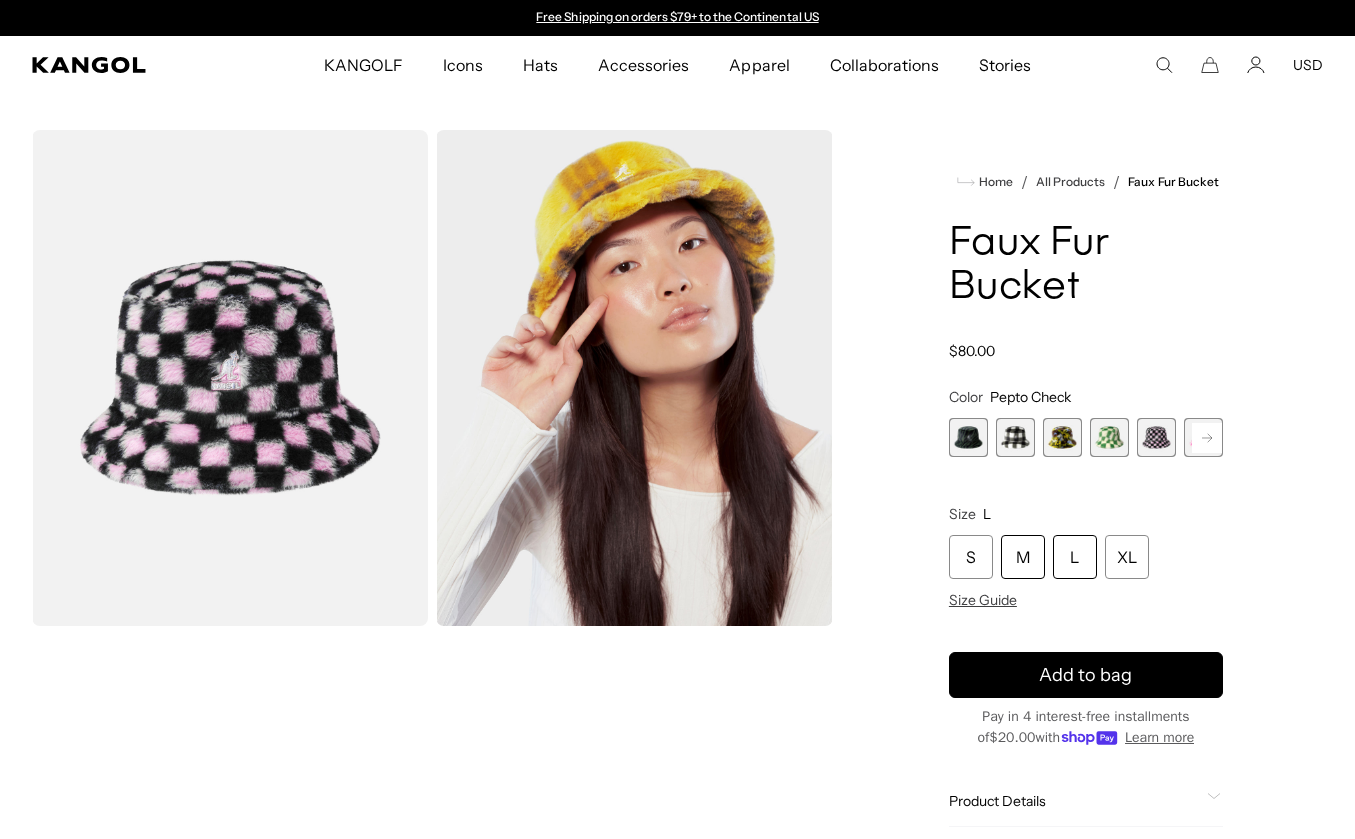 click on "M" at bounding box center (1023, 557) 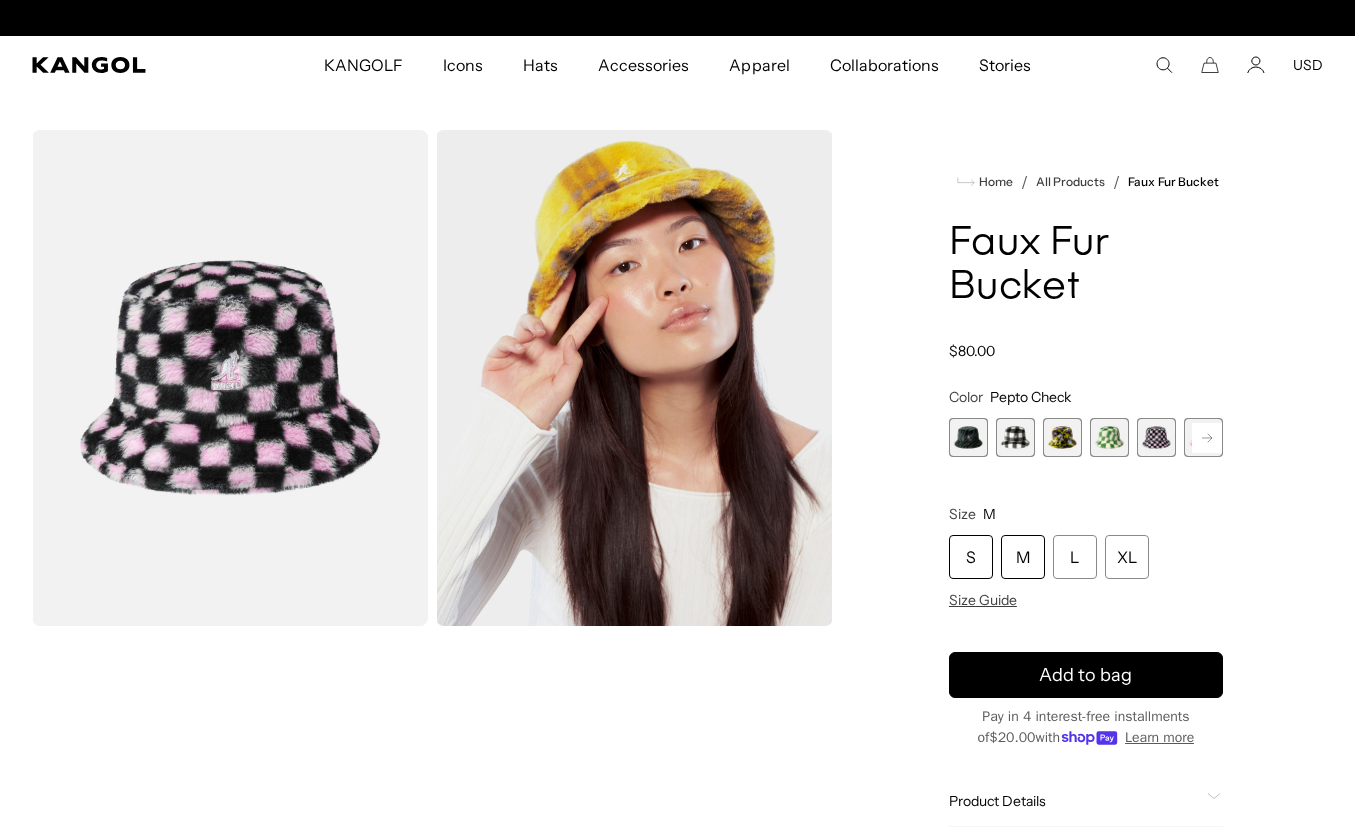 scroll, scrollTop: 0, scrollLeft: 412, axis: horizontal 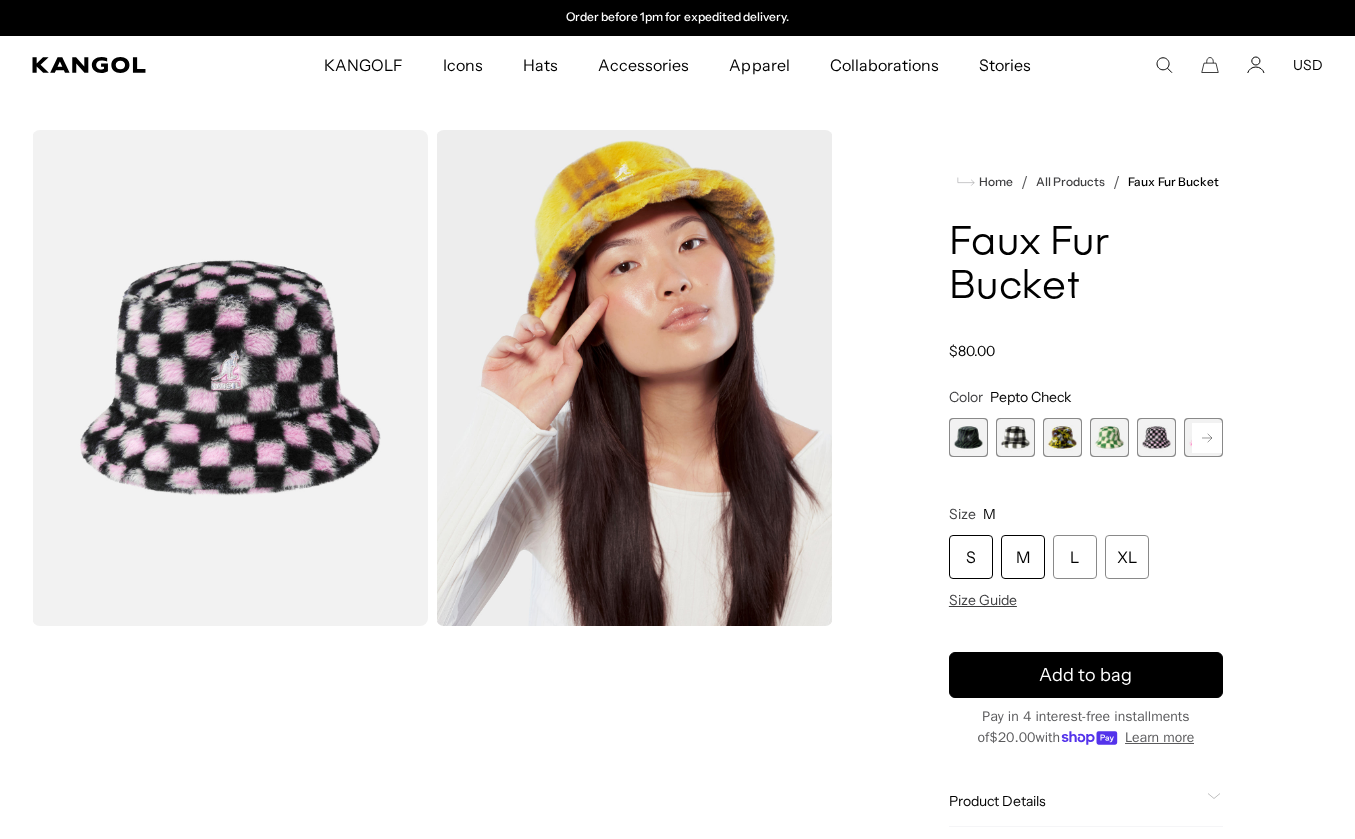 click on "S" at bounding box center (971, 557) 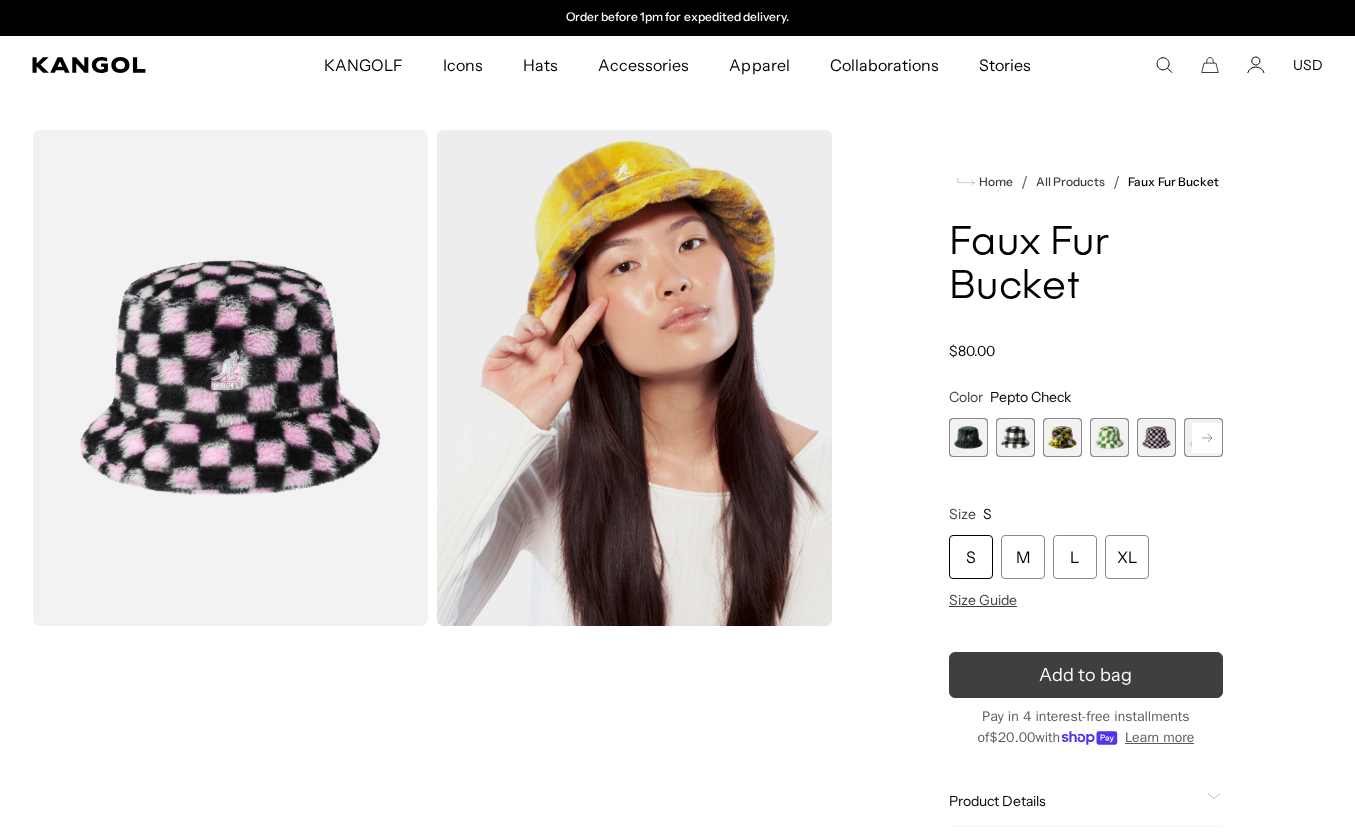 click on "Add to bag" at bounding box center (1086, 675) 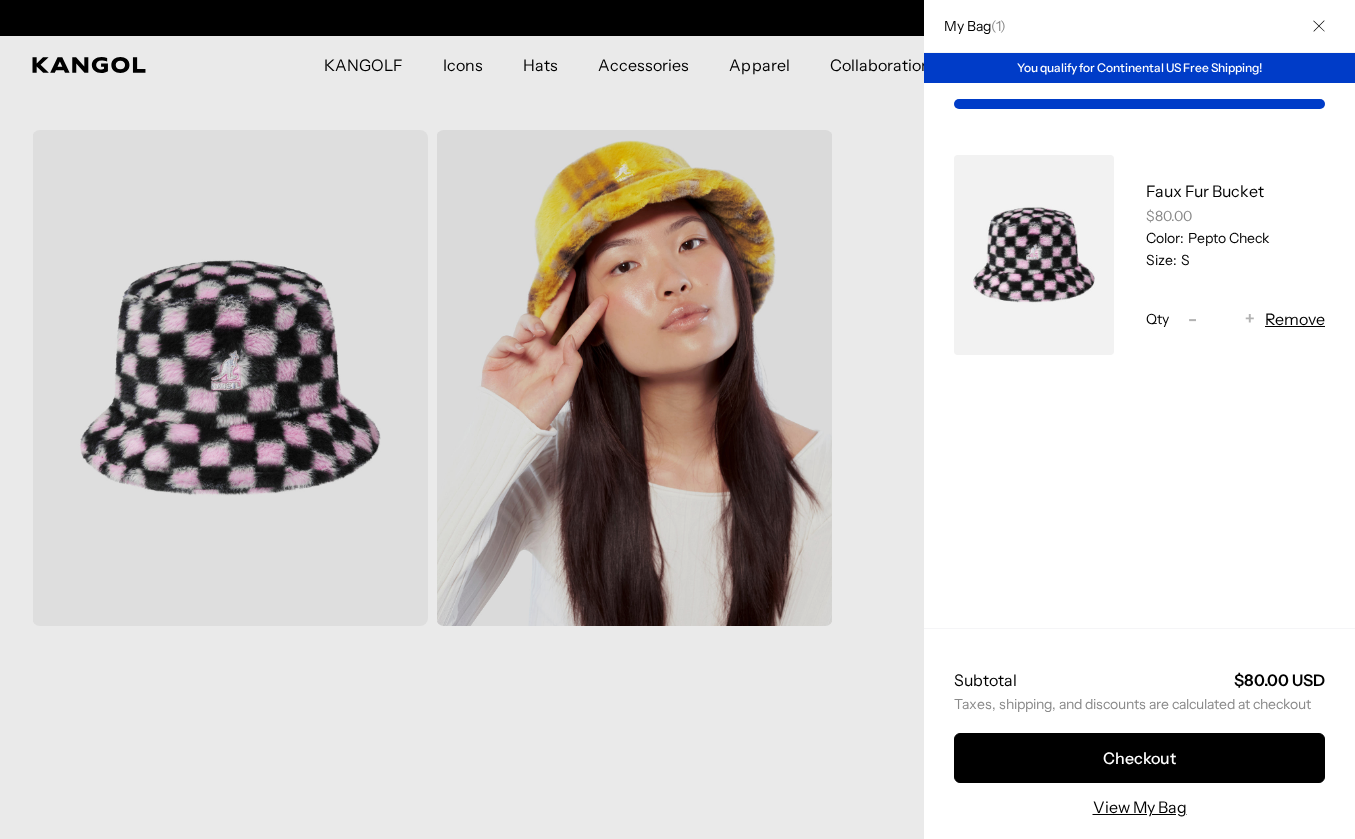 scroll, scrollTop: 0, scrollLeft: 0, axis: both 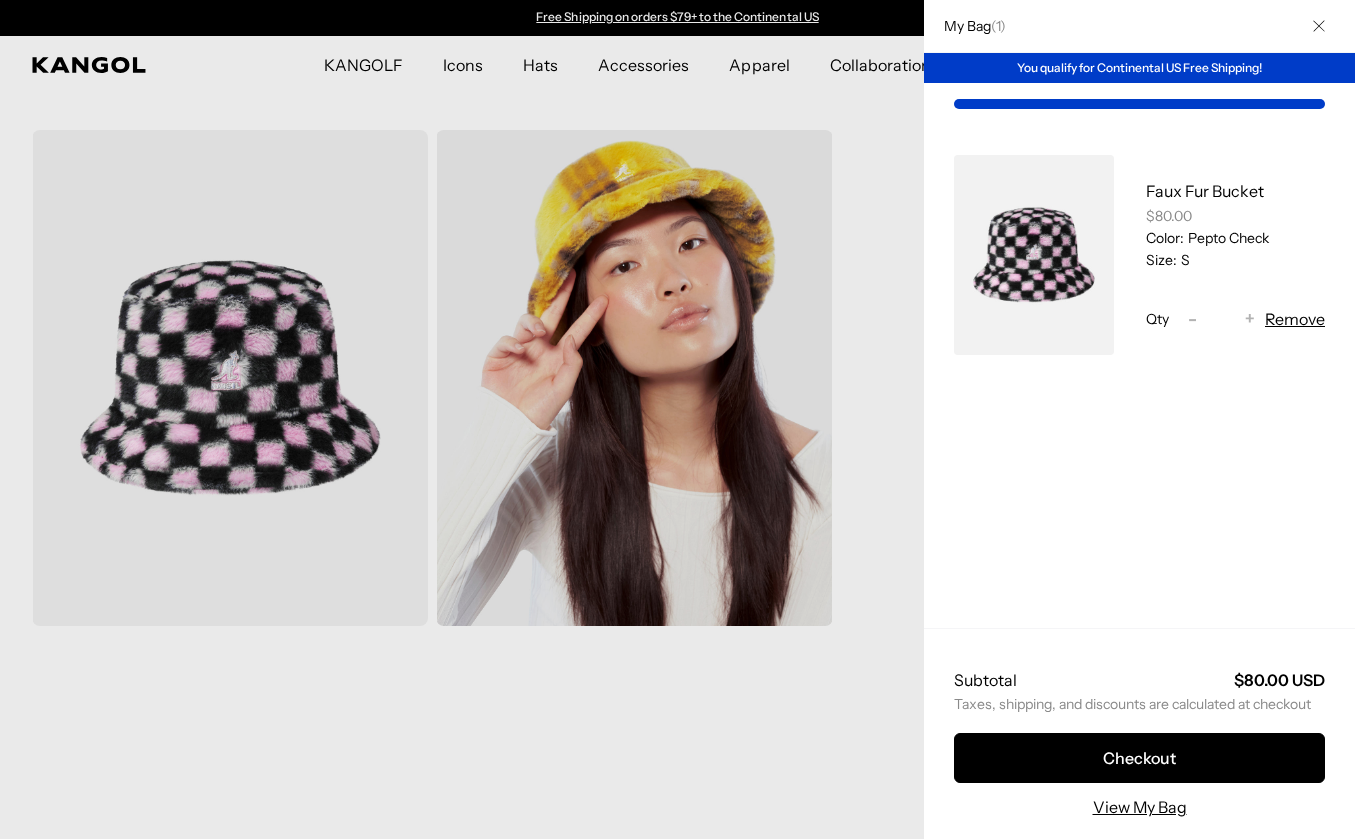 click at bounding box center (677, 419) 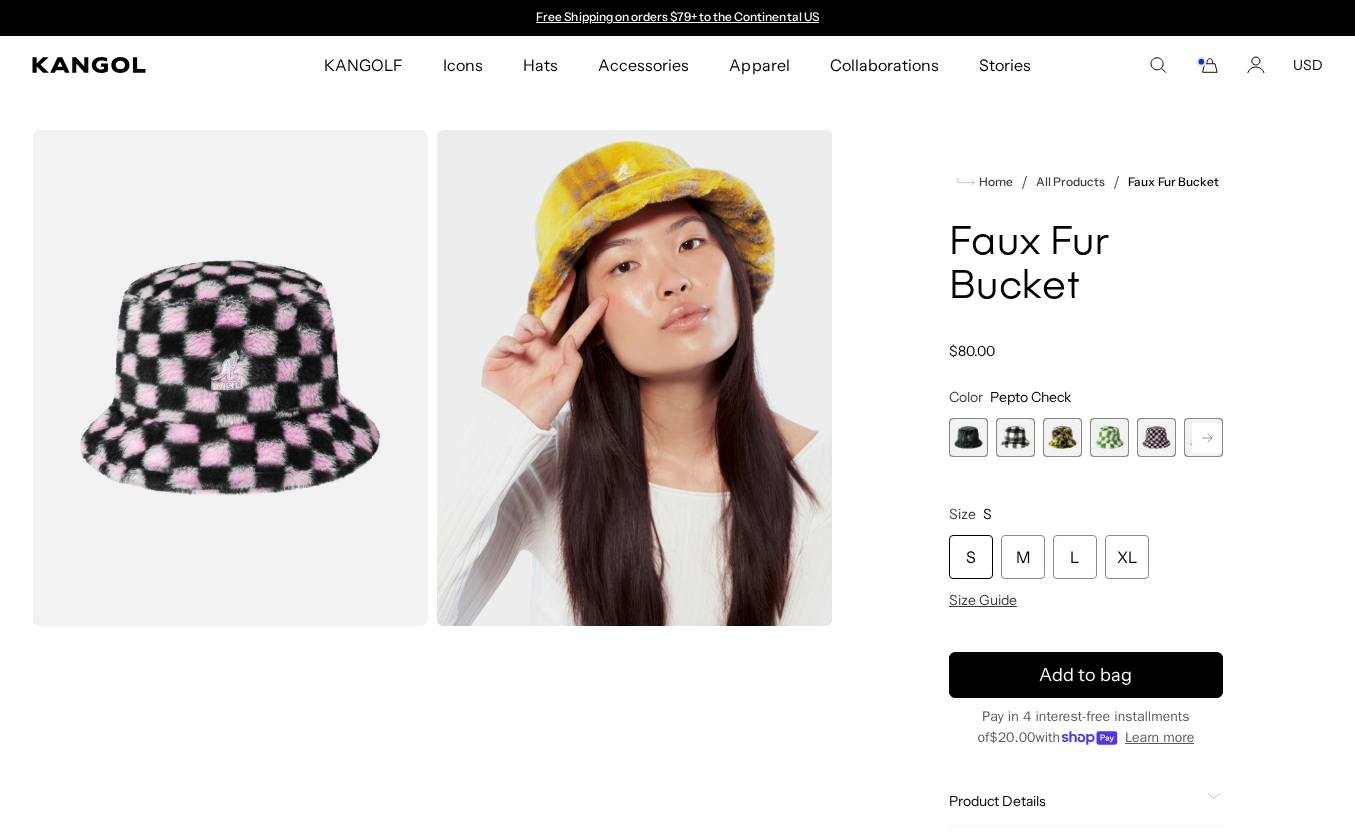 scroll, scrollTop: 0, scrollLeft: 0, axis: both 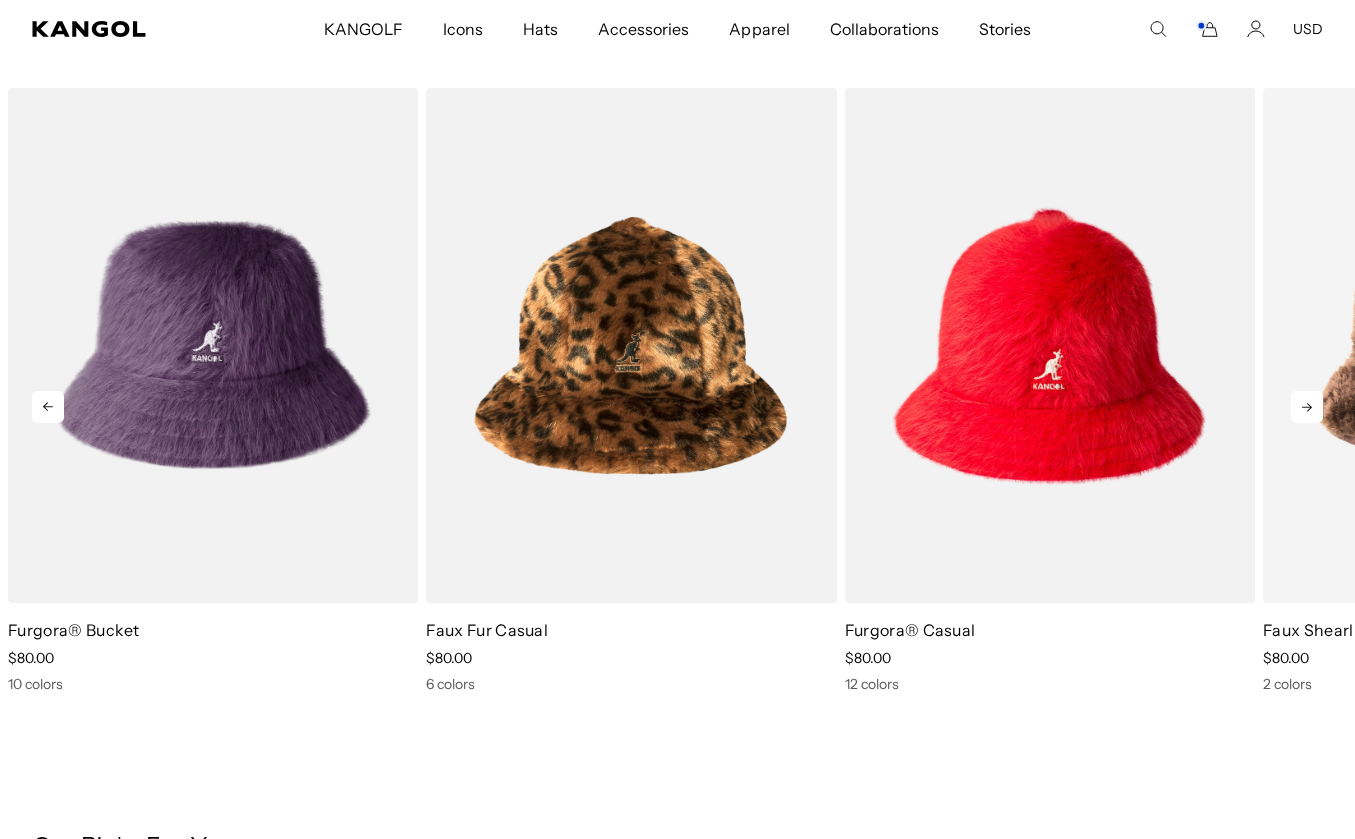 click 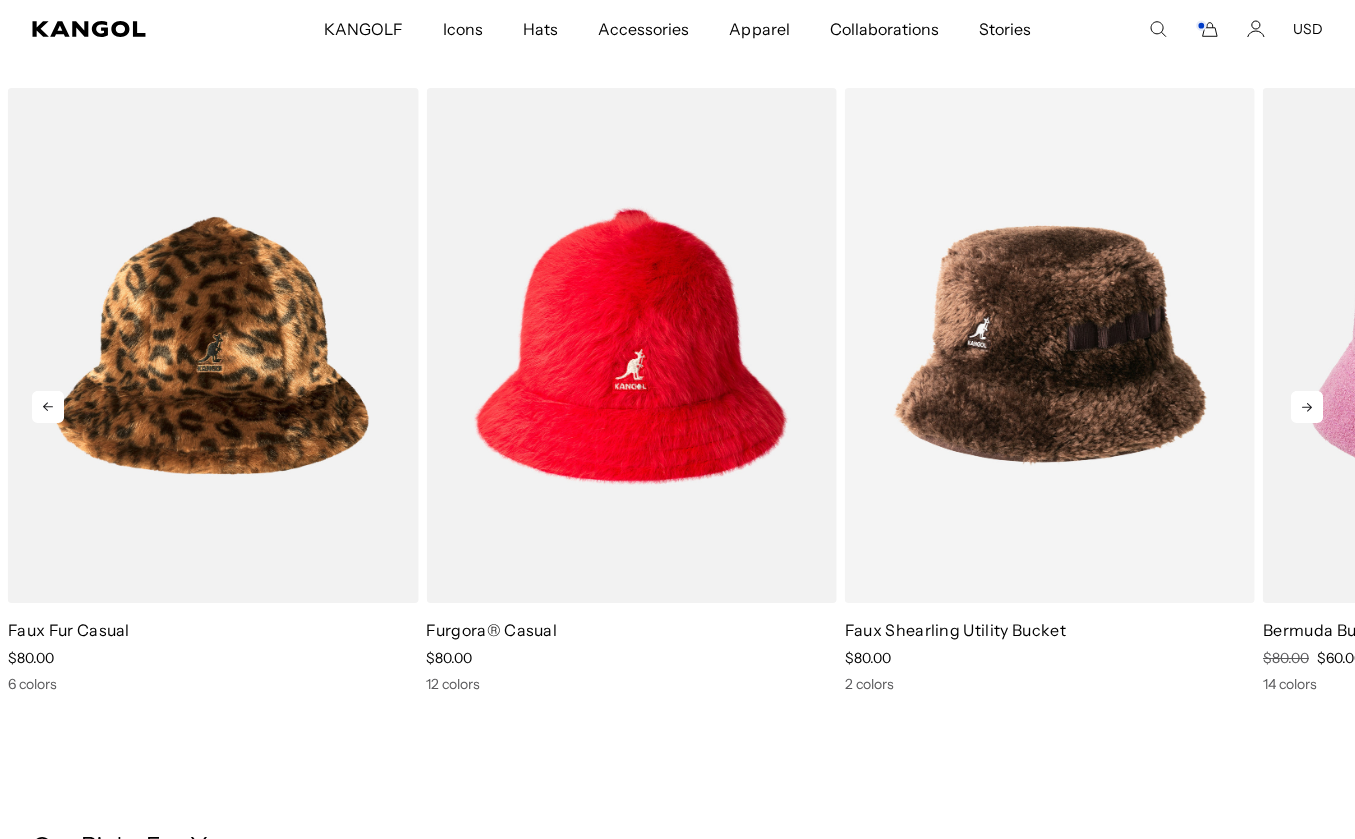 click 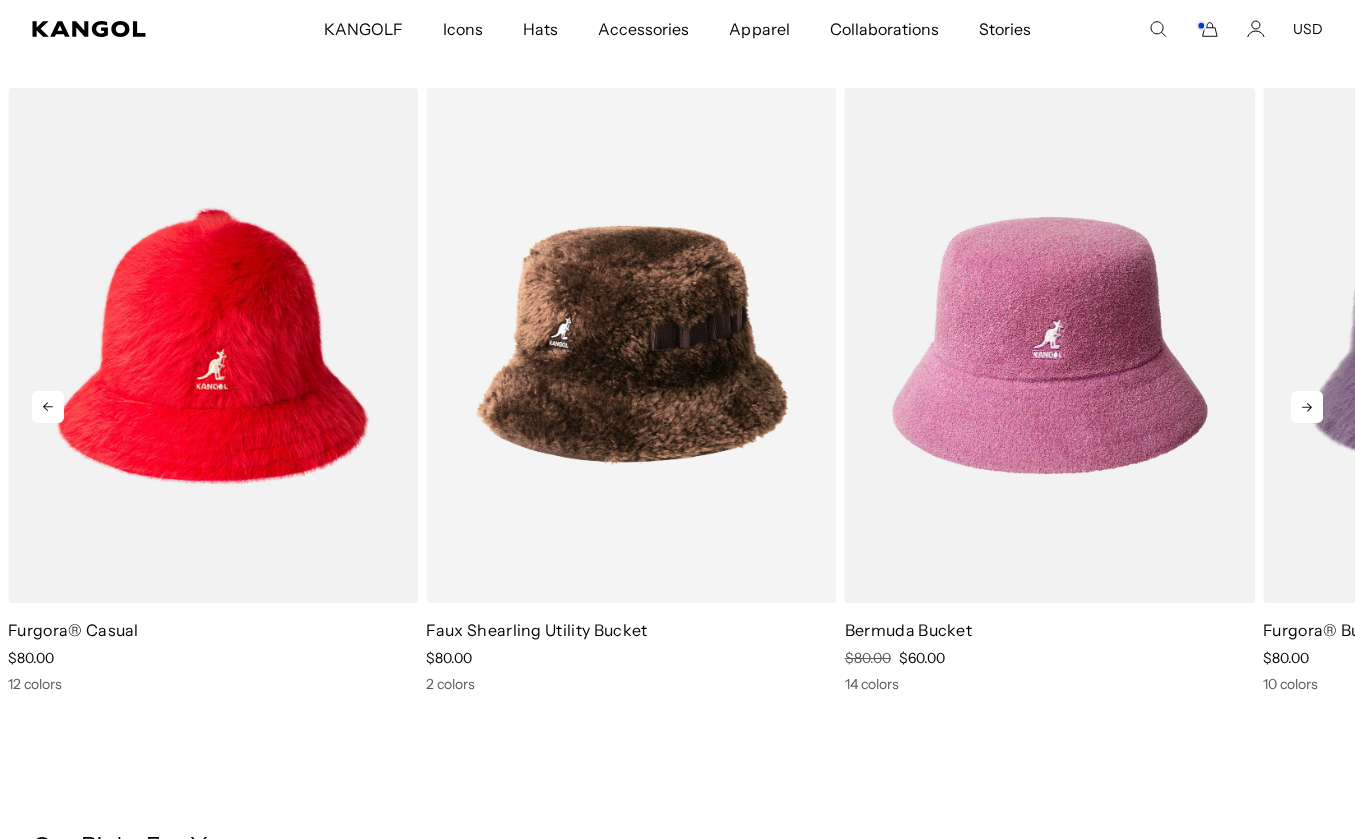 scroll, scrollTop: 0, scrollLeft: 0, axis: both 